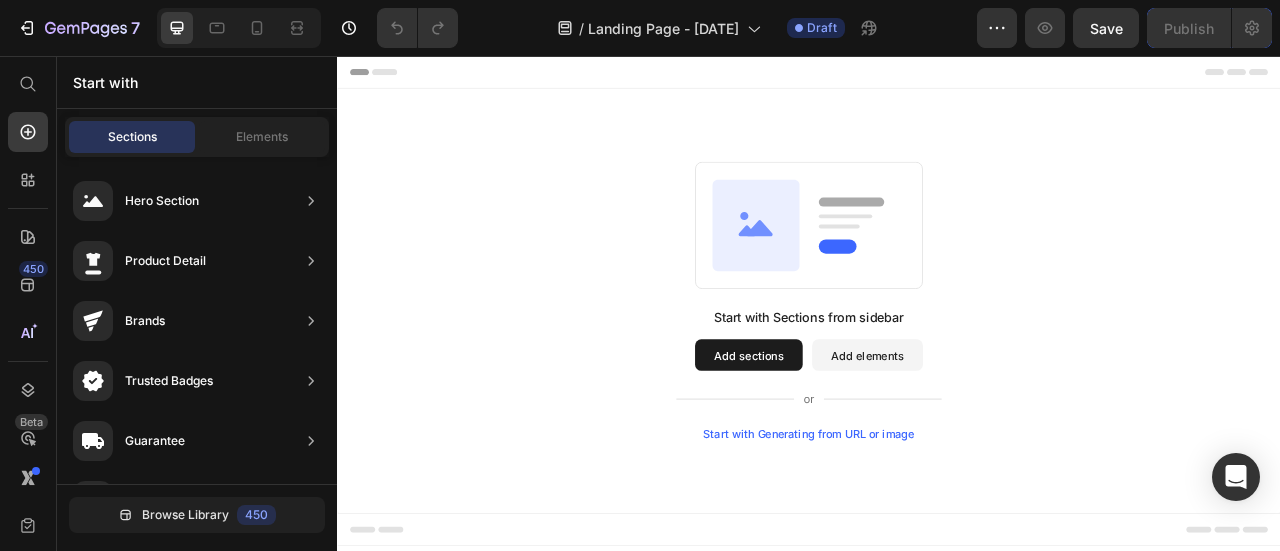 scroll, scrollTop: 0, scrollLeft: 0, axis: both 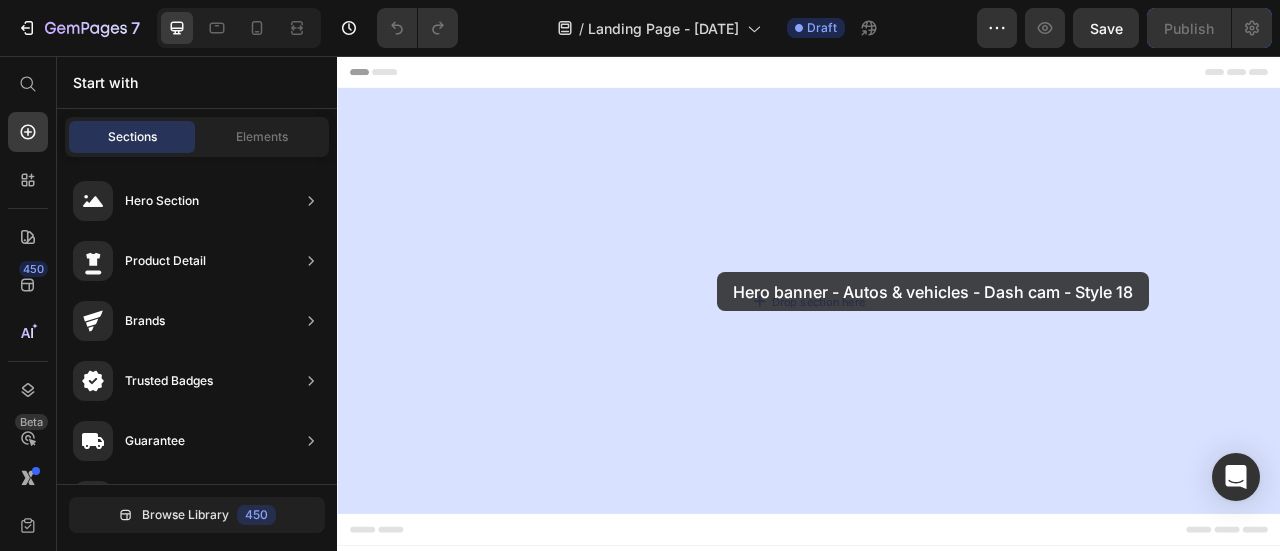 drag, startPoint x: 781, startPoint y: 364, endPoint x: 820, endPoint y: 331, distance: 51.088158 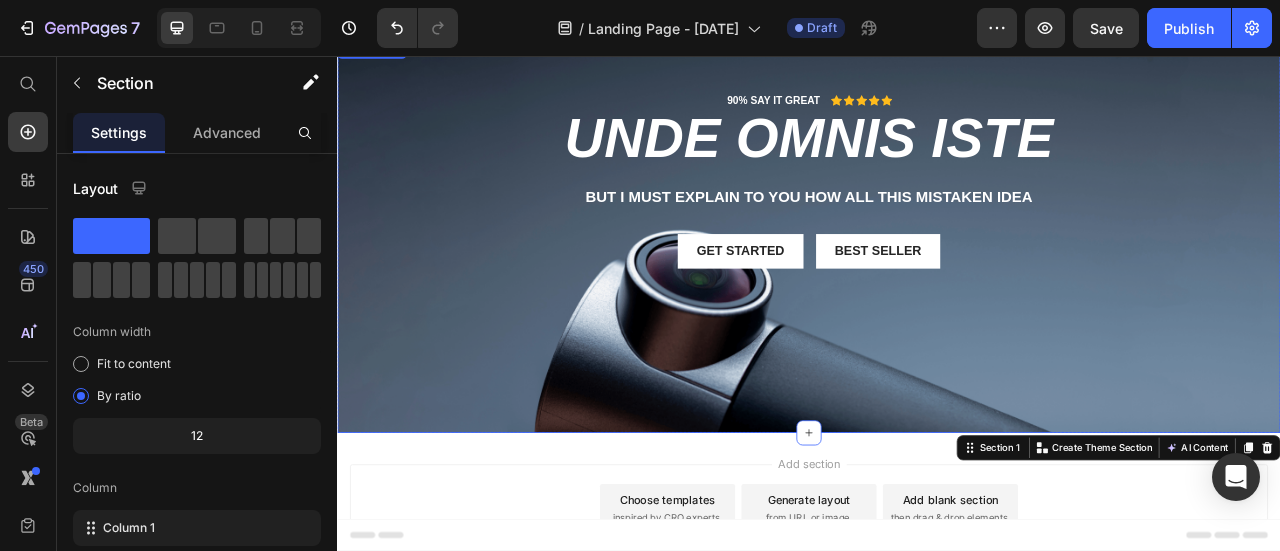scroll, scrollTop: 0, scrollLeft: 0, axis: both 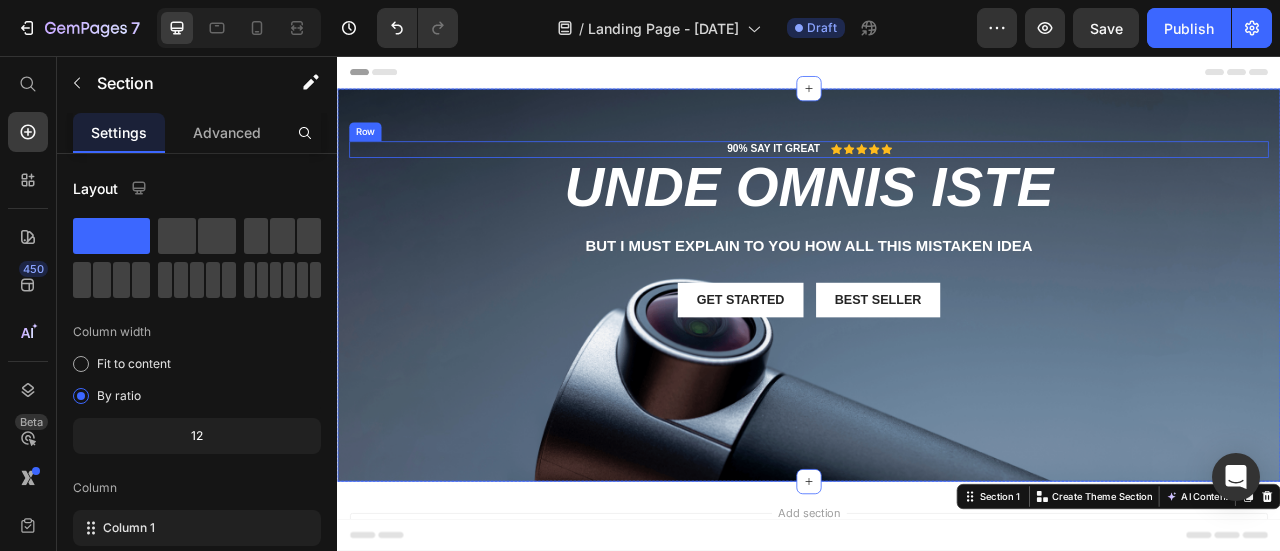 click on "90% SAY IT GREAT Text Block Icon Icon Icon Icon Icon Icon List Row" at bounding box center [937, 174] 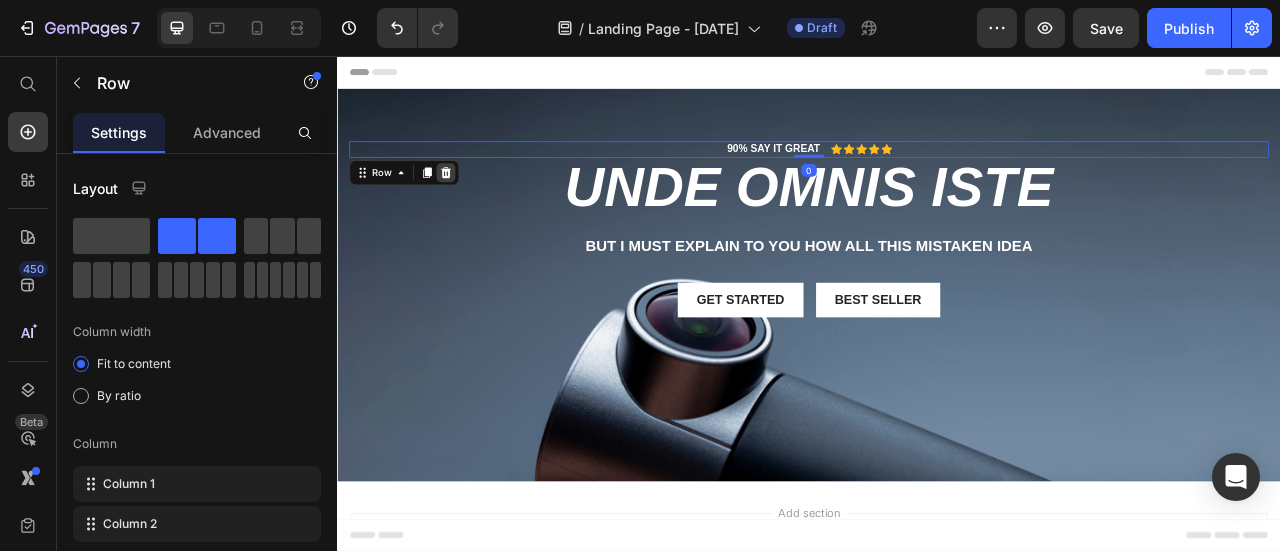 click 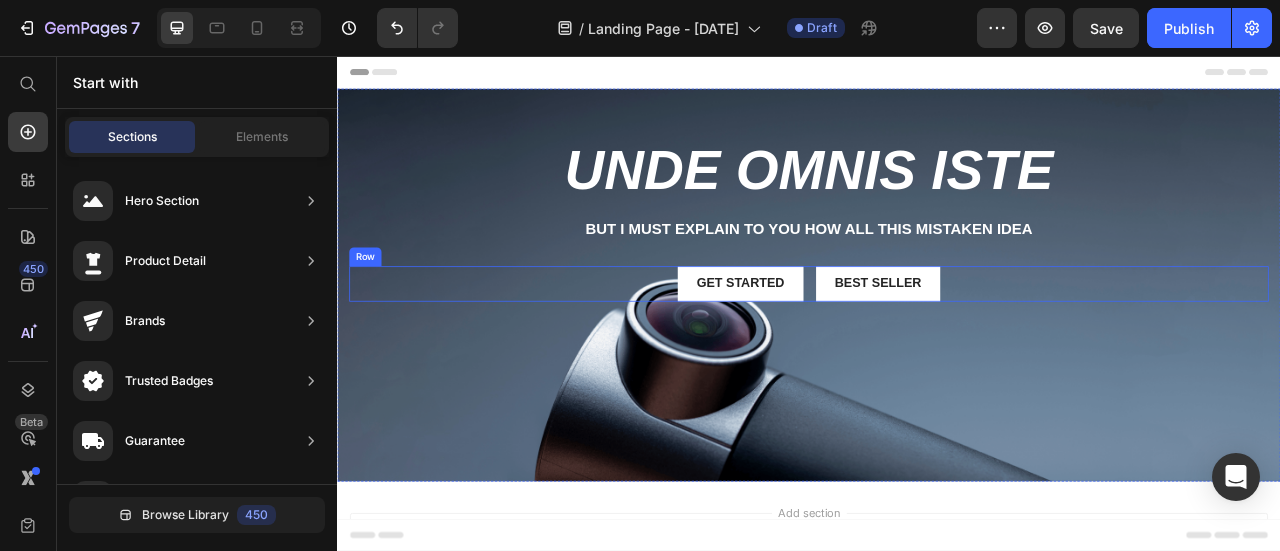 click on "Get started Button Best Seller Button Row" at bounding box center [937, 345] 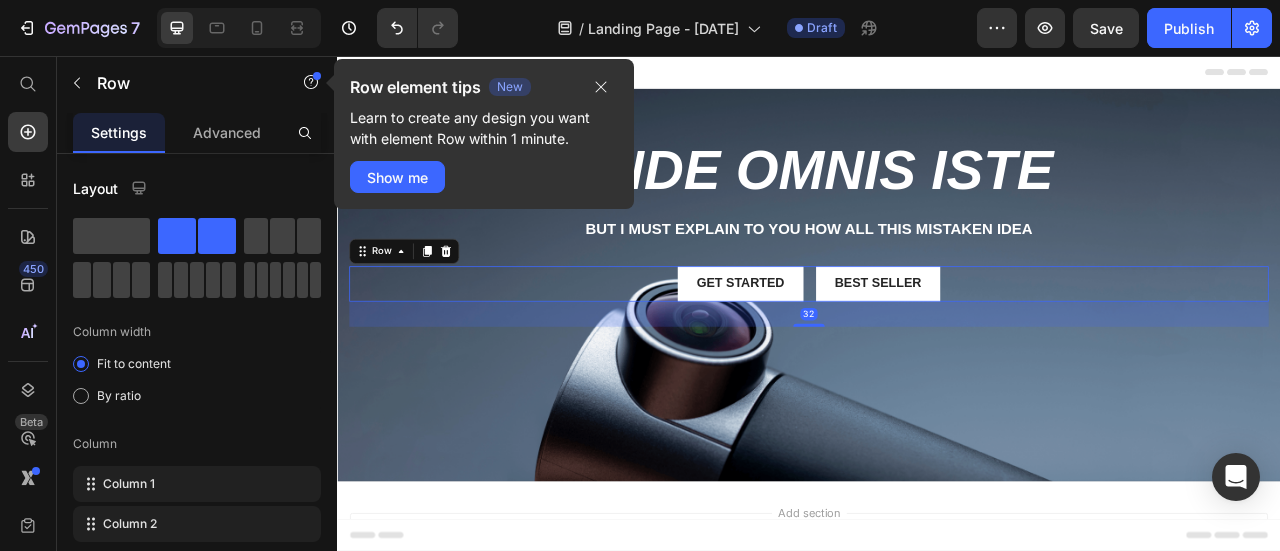 click on "Get started Button Best Seller Button Row   32" at bounding box center [937, 345] 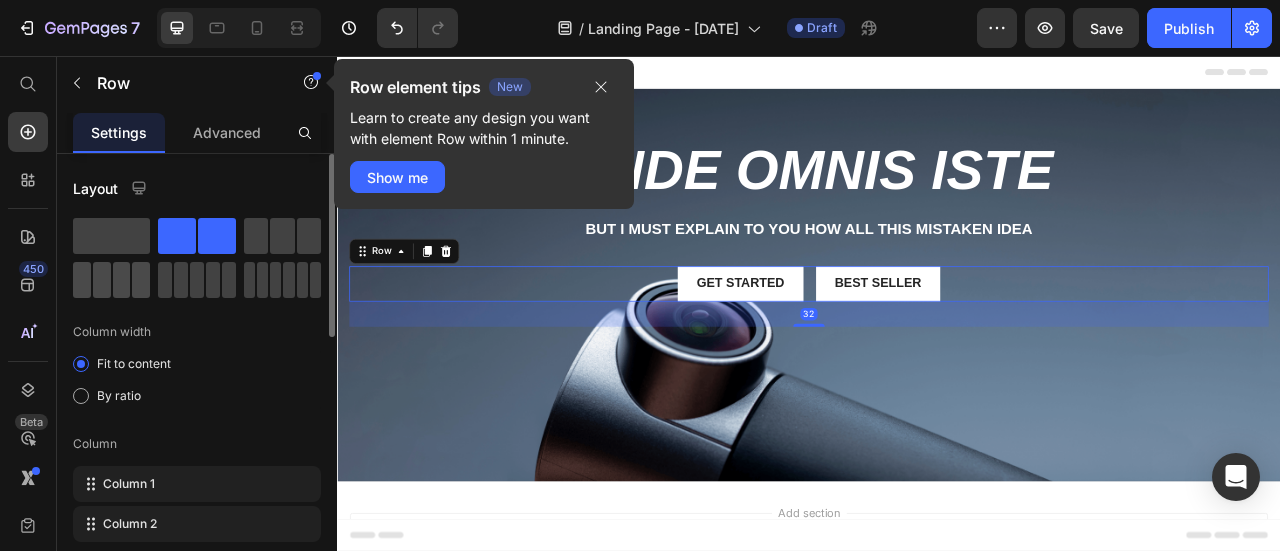 click 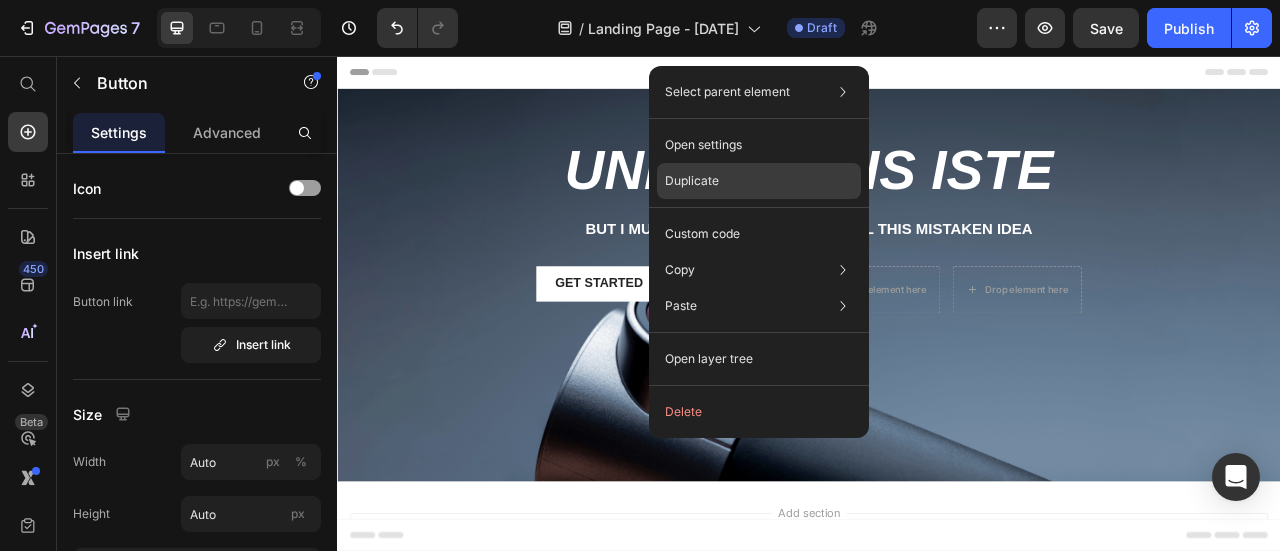 click on "Duplicate" 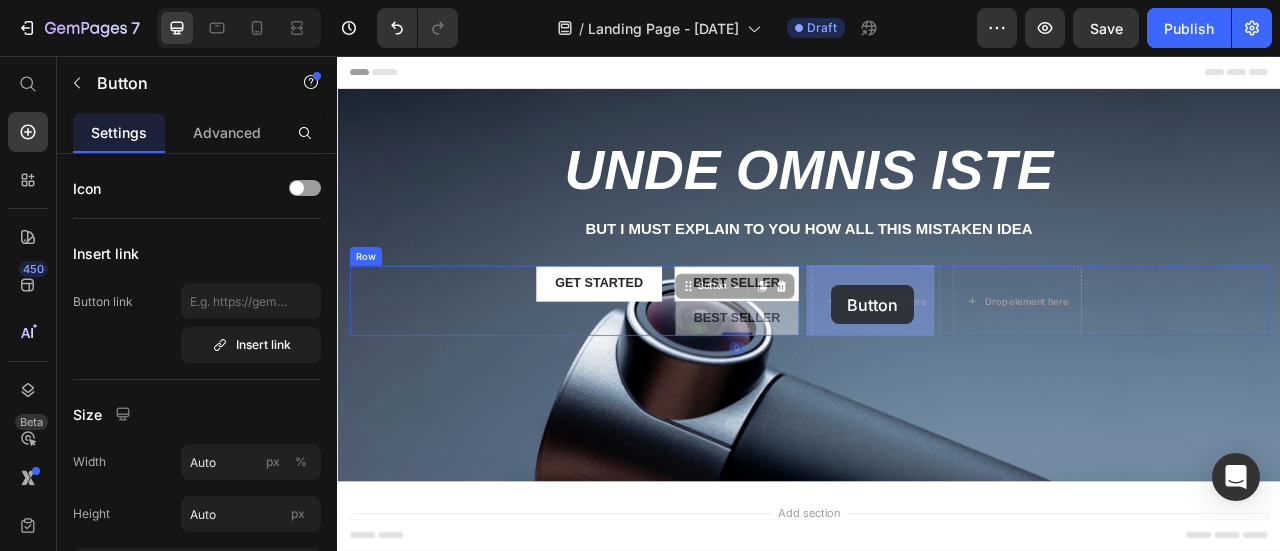drag, startPoint x: 803, startPoint y: 349, endPoint x: 966, endPoint y: 348, distance: 163.00307 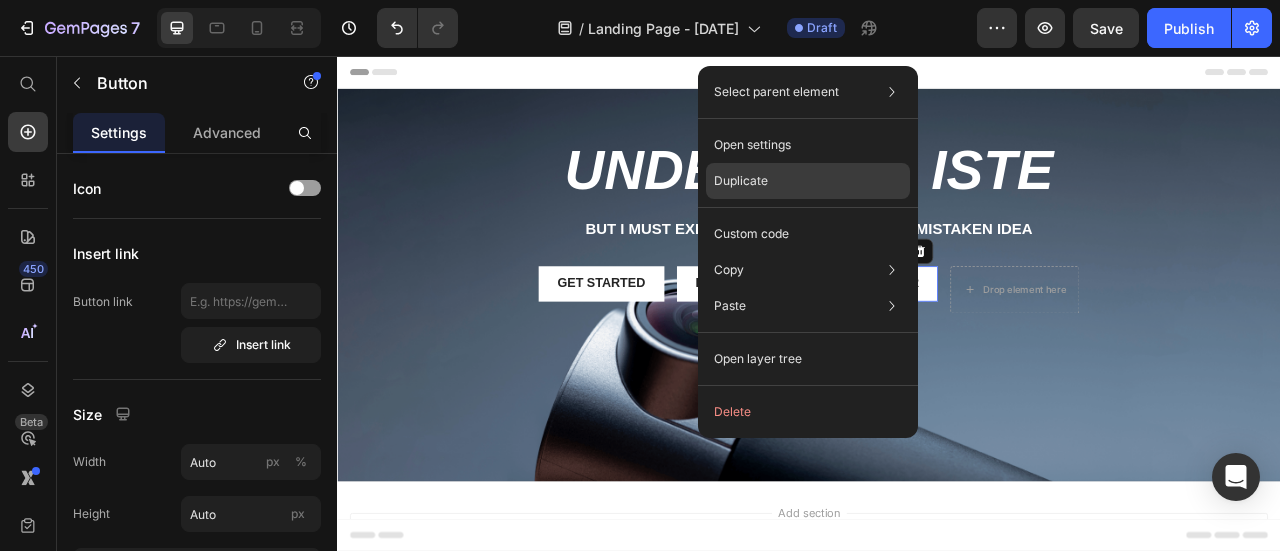 click on "Duplicate" 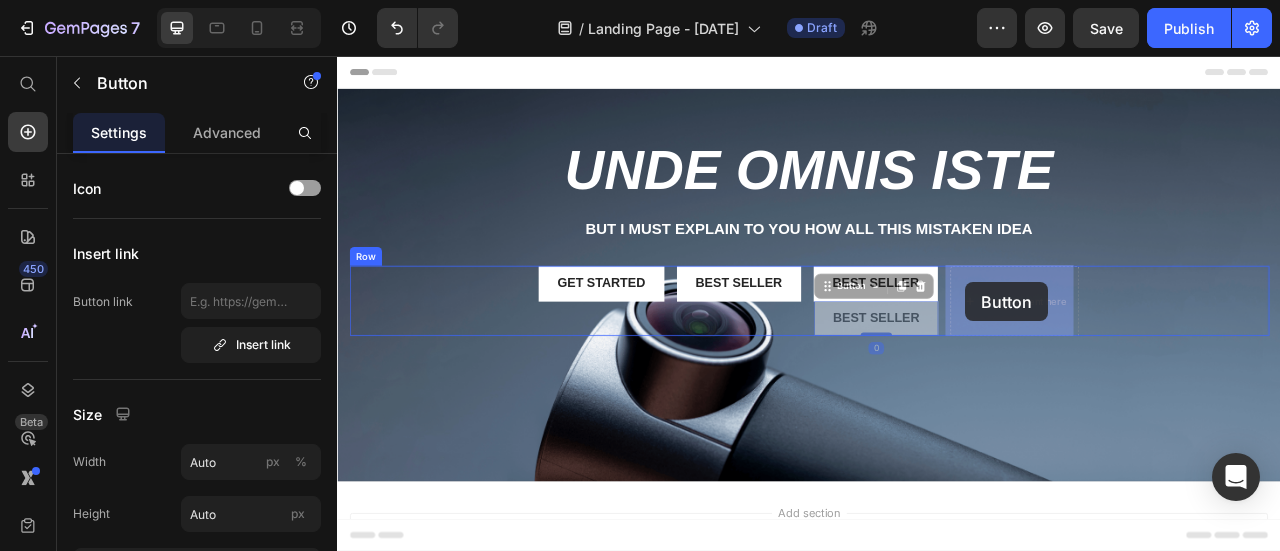 drag, startPoint x: 955, startPoint y: 349, endPoint x: 1127, endPoint y: 344, distance: 172.07266 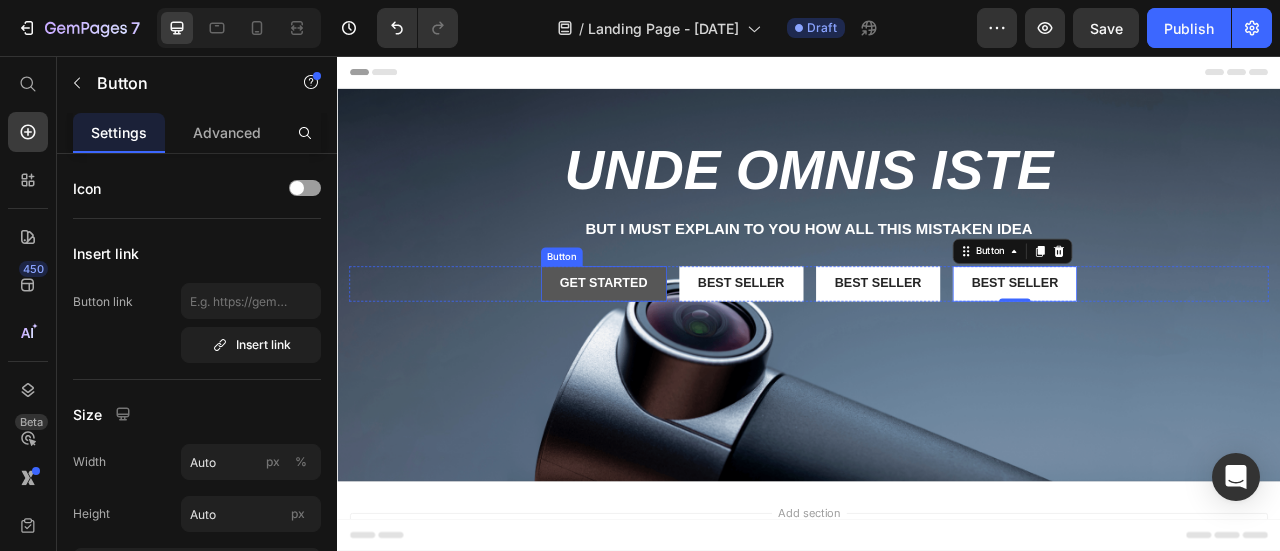 click on "Get started" at bounding box center (676, 345) 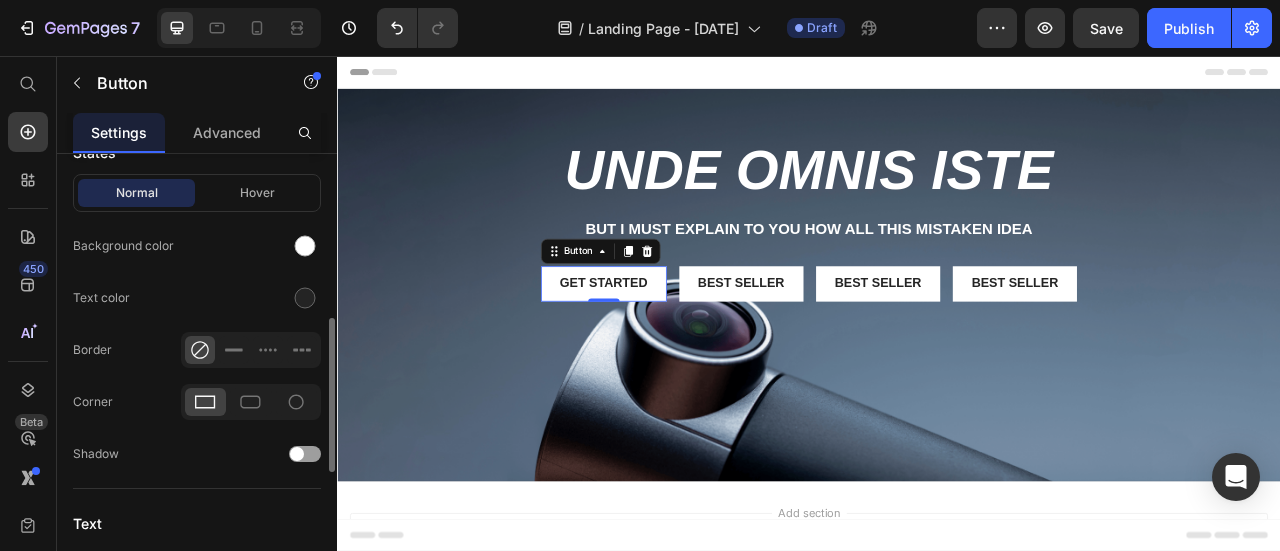 scroll, scrollTop: 183, scrollLeft: 0, axis: vertical 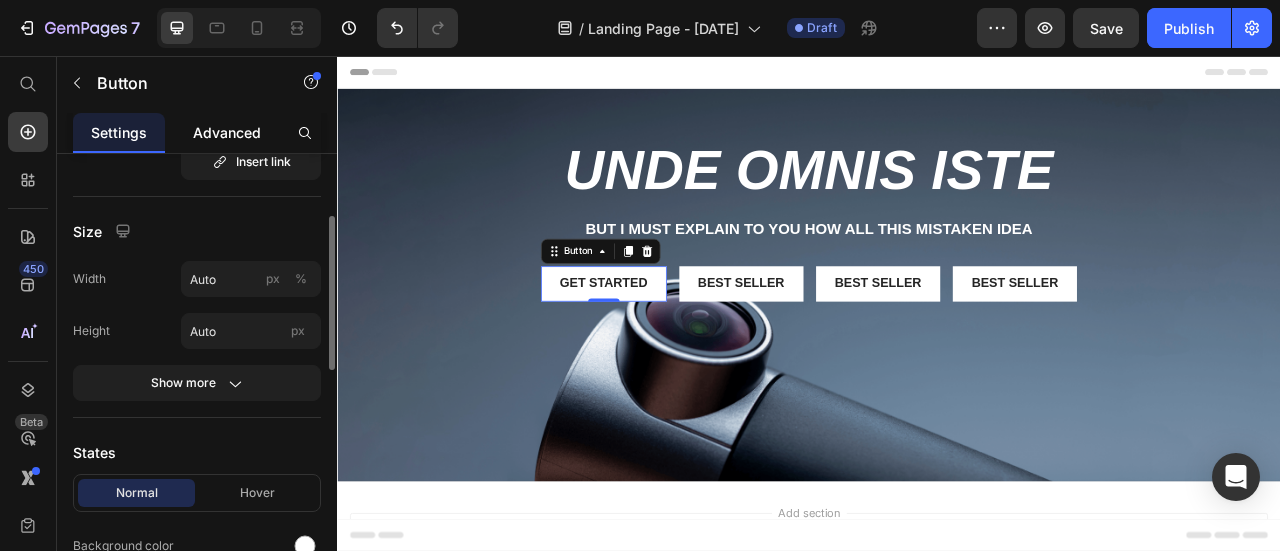 click on "Advanced" at bounding box center [227, 132] 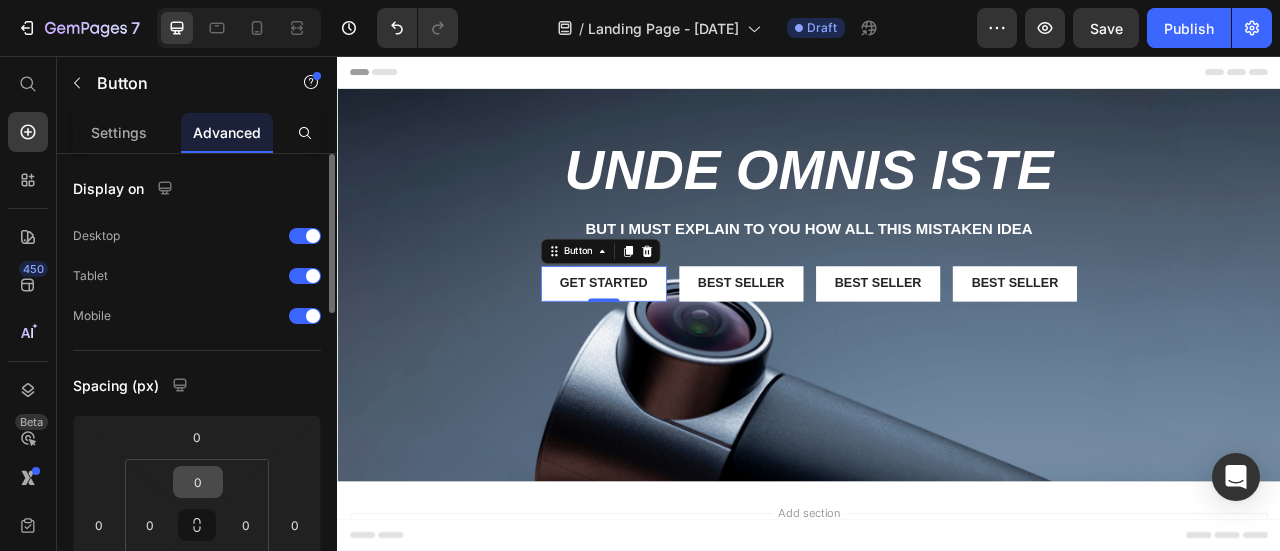 scroll, scrollTop: 100, scrollLeft: 0, axis: vertical 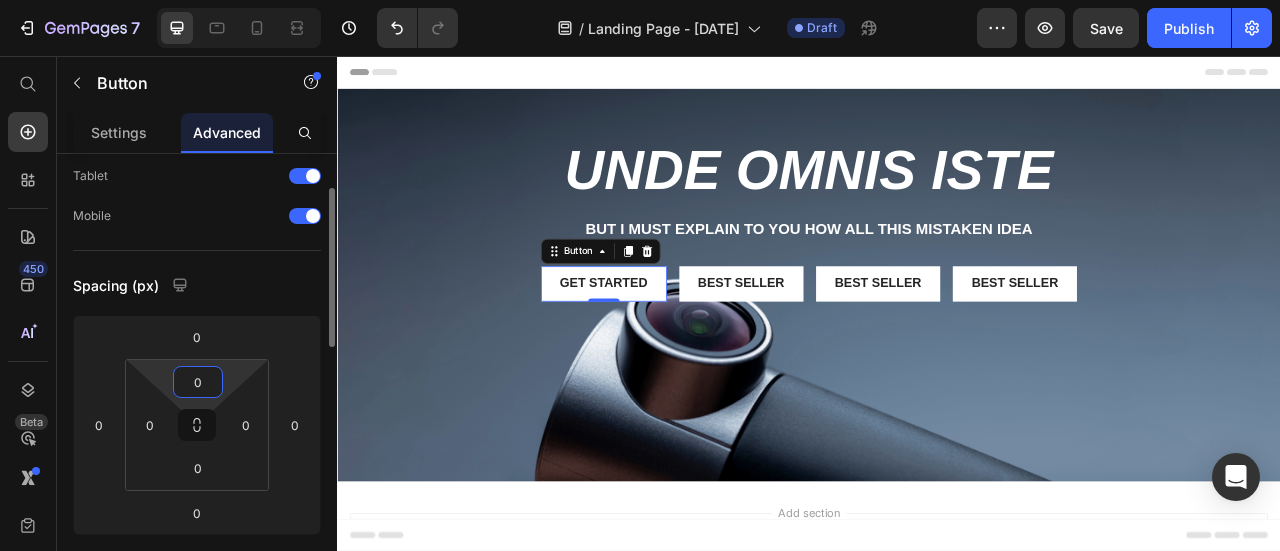 click on "0" at bounding box center (198, 382) 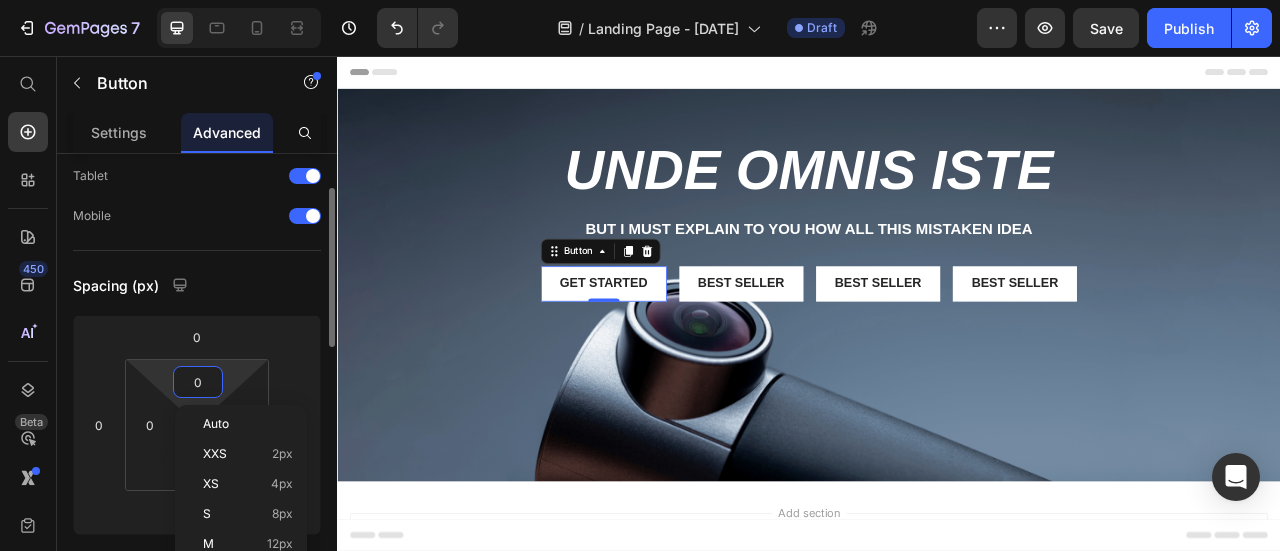 type on "2" 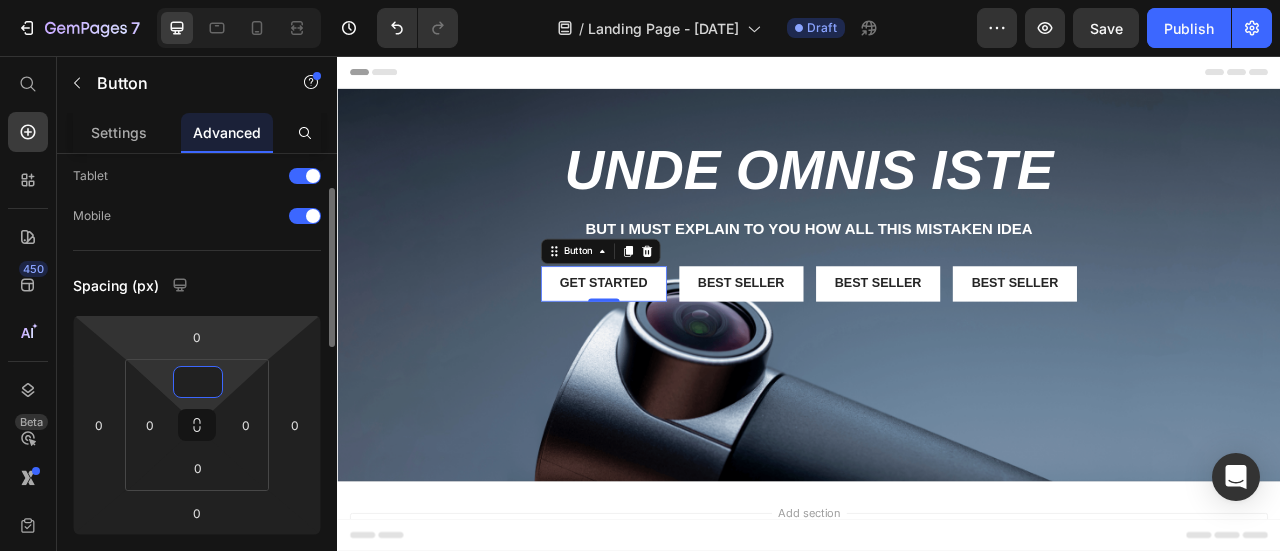 type 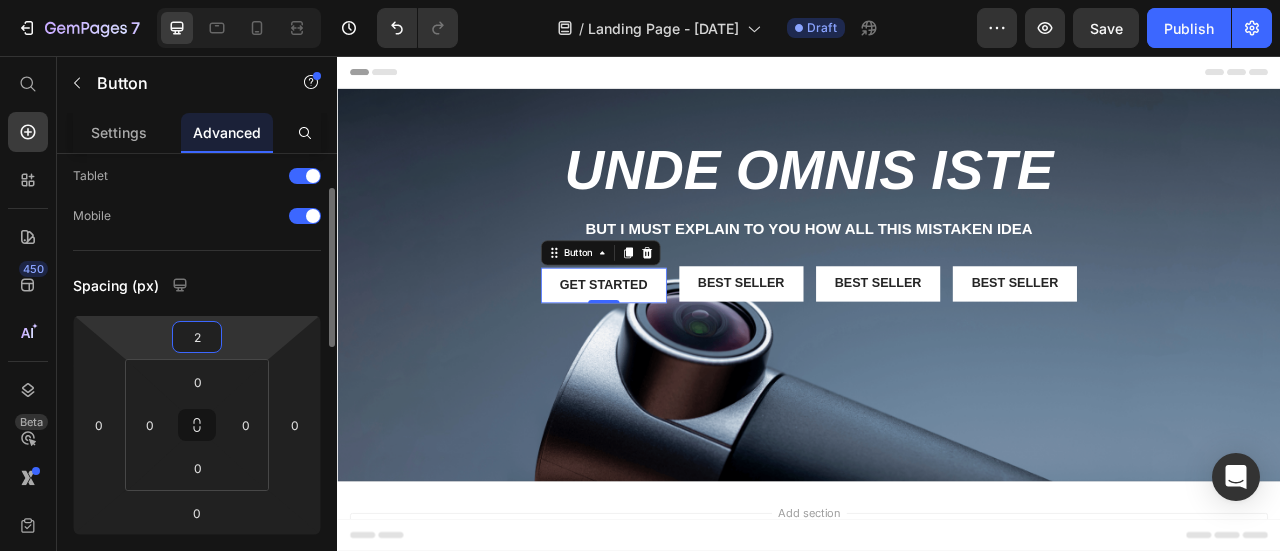 click on "Spacing (px)" at bounding box center (197, 285) 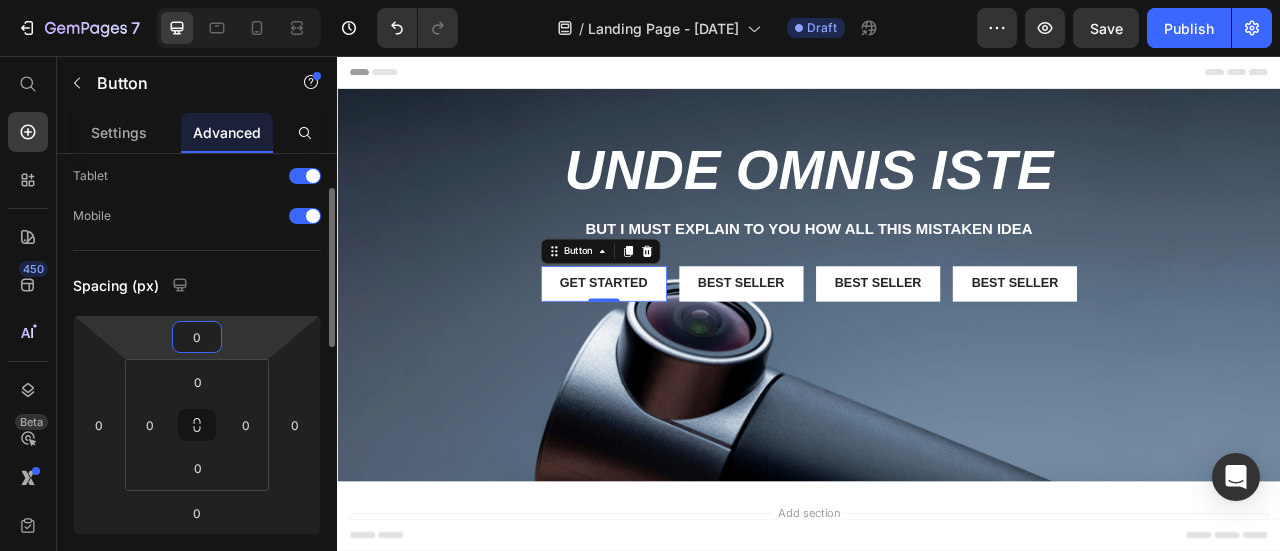 type on "0" 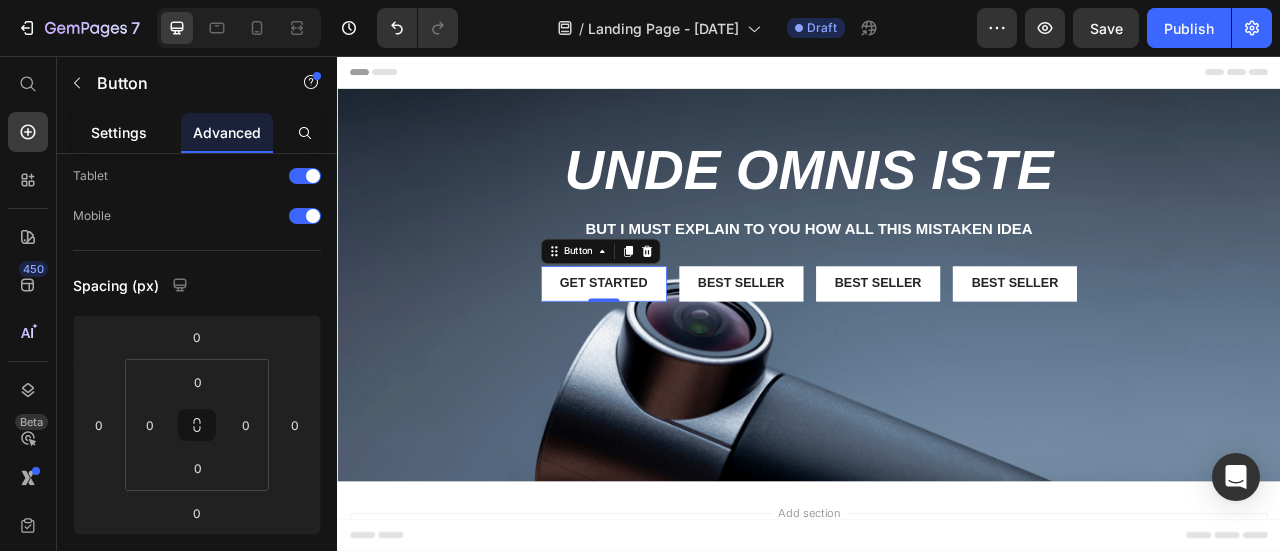 click on "Settings" 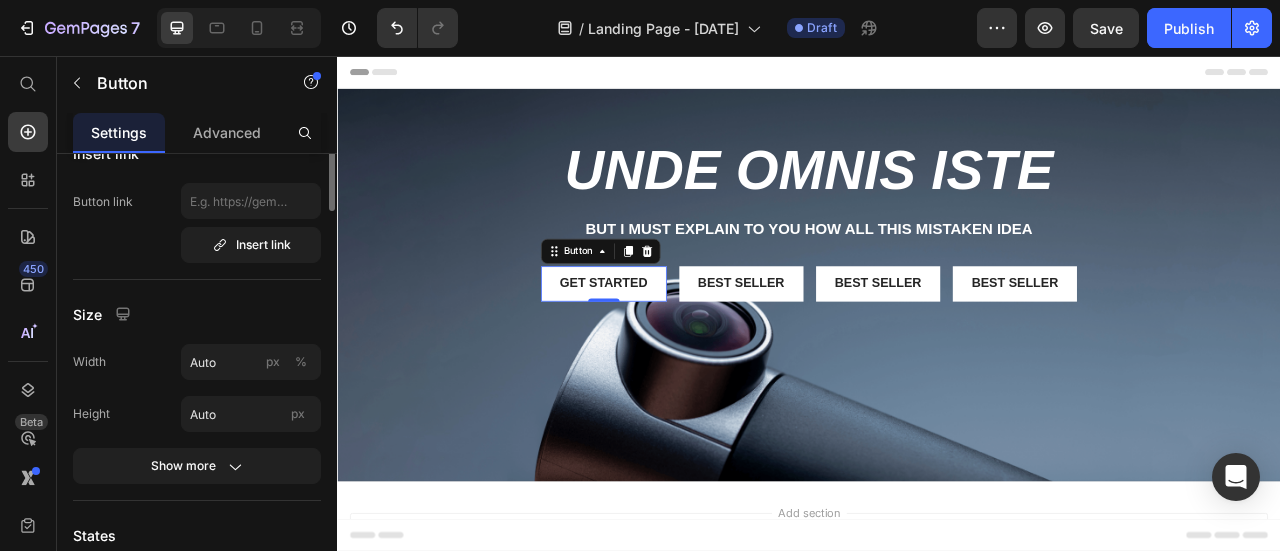 scroll, scrollTop: 0, scrollLeft: 0, axis: both 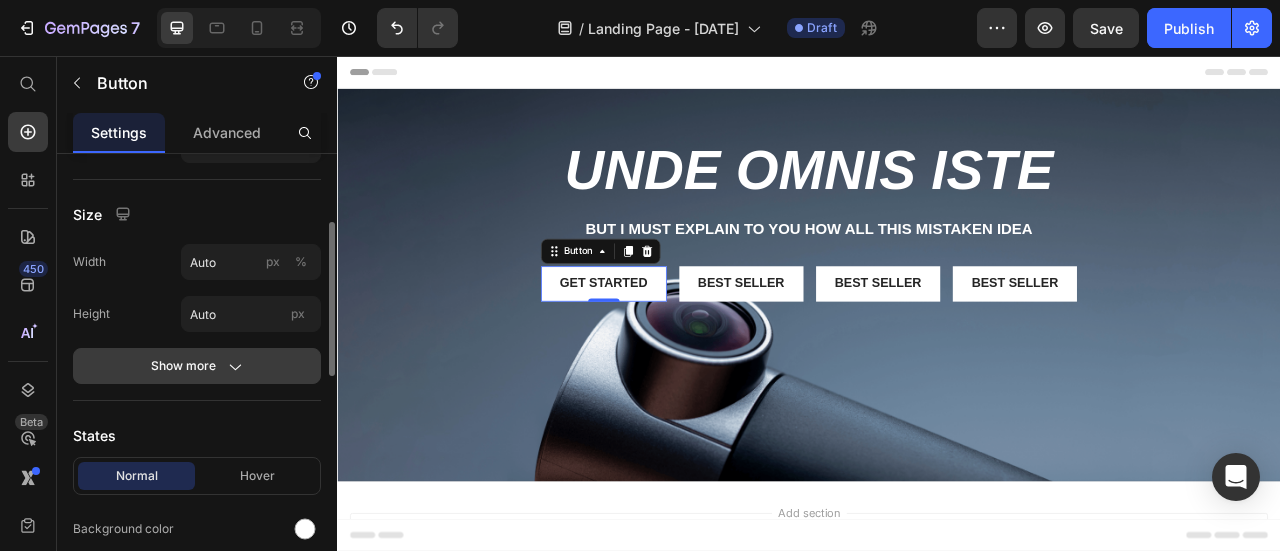 click on "Show more" at bounding box center [197, 366] 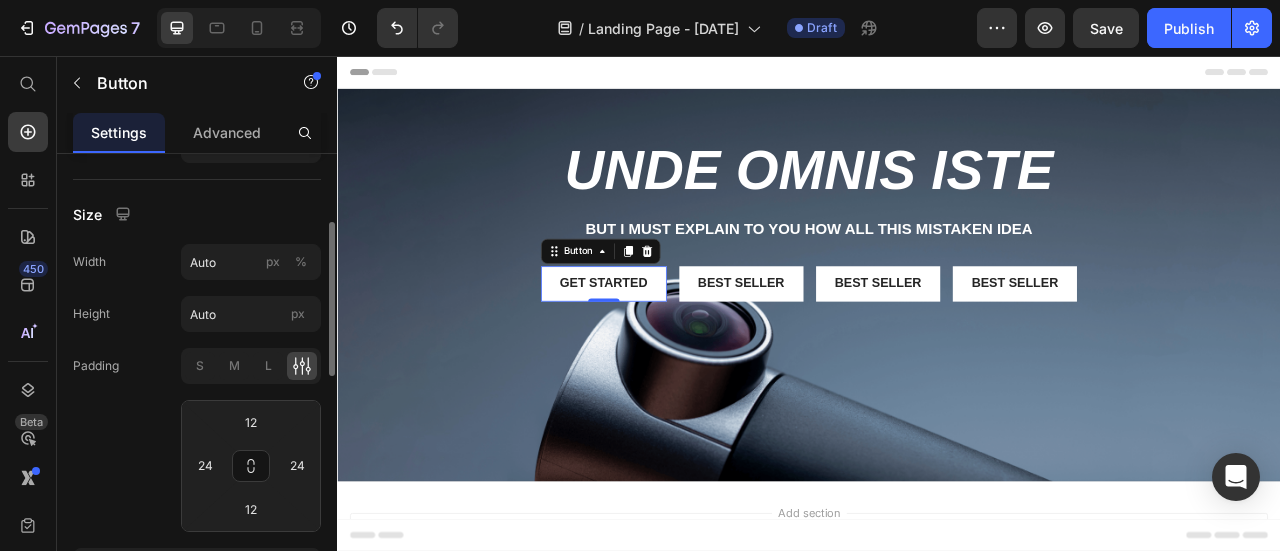 scroll, scrollTop: 300, scrollLeft: 0, axis: vertical 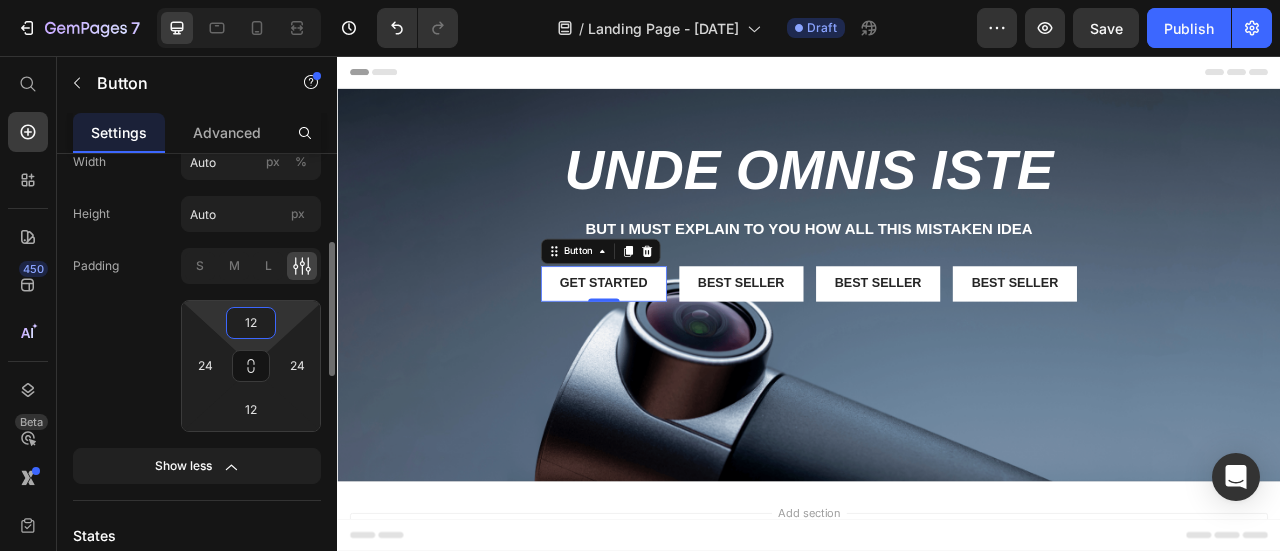 click on "12" at bounding box center [251, 323] 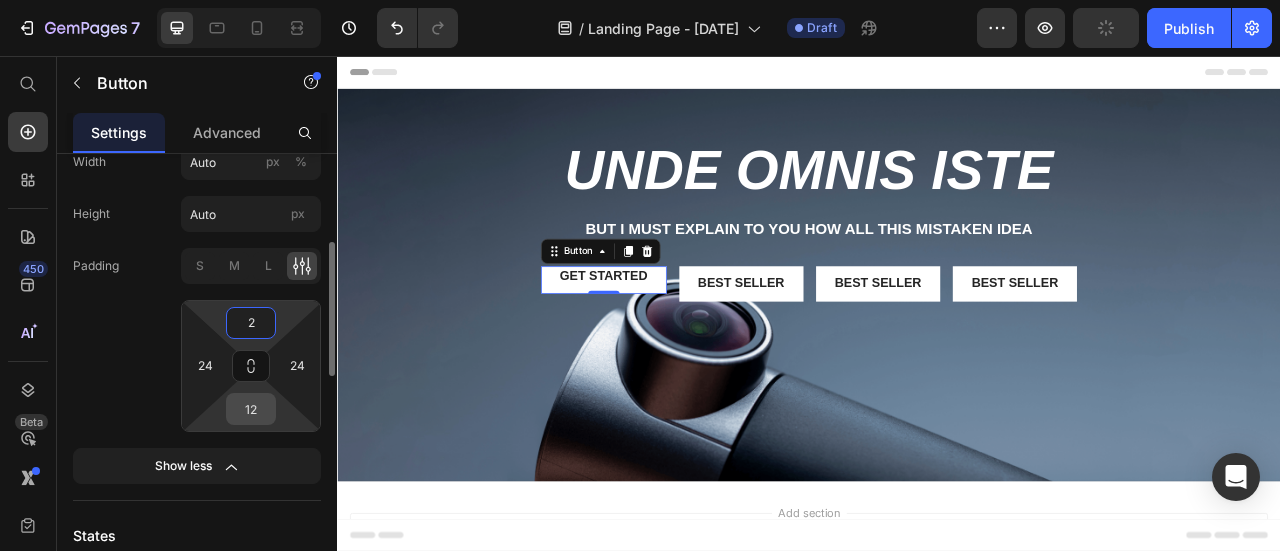 type on "2" 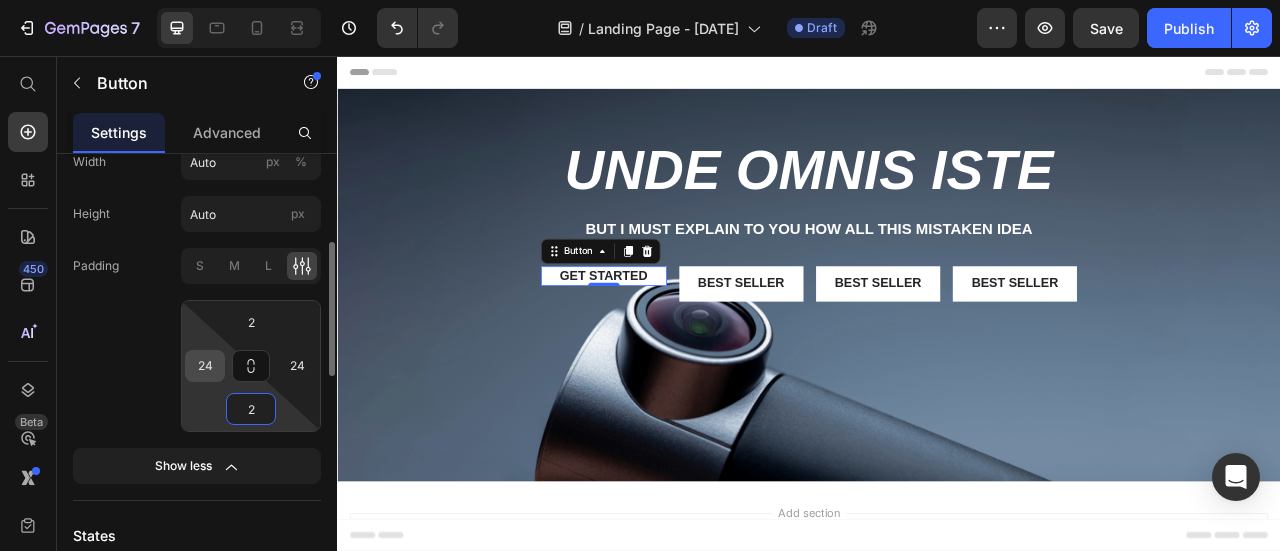 type on "2" 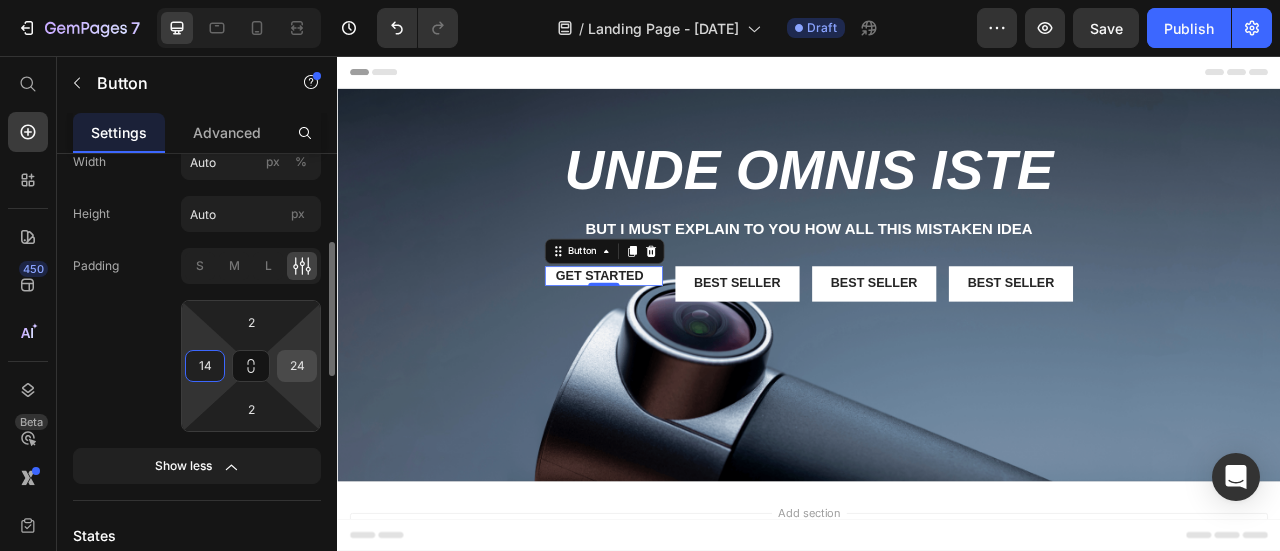 type on "14" 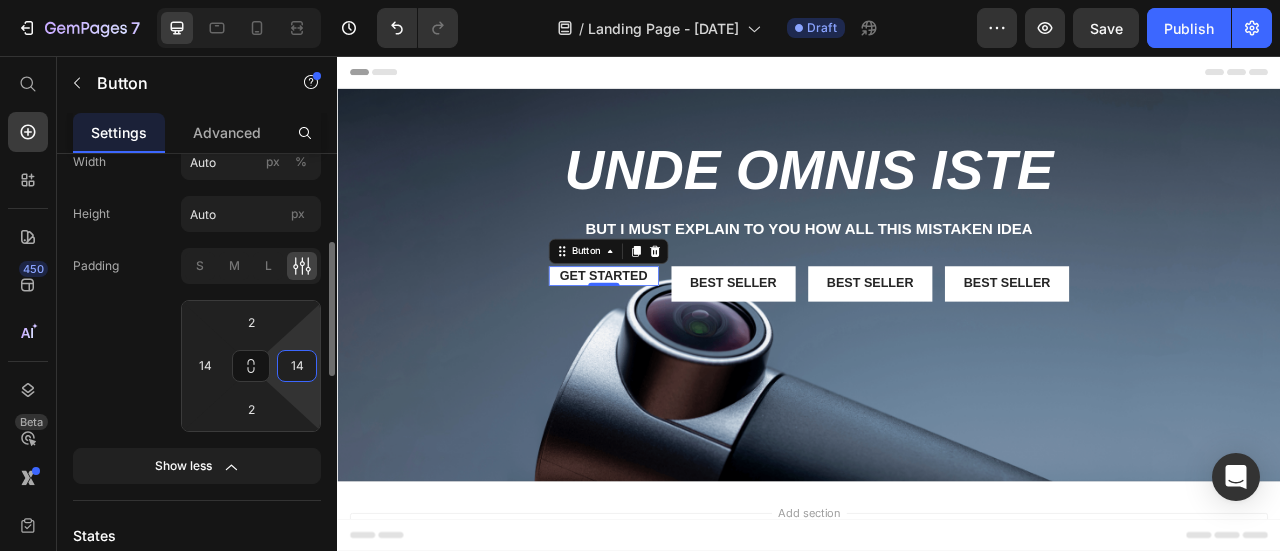 type on "14" 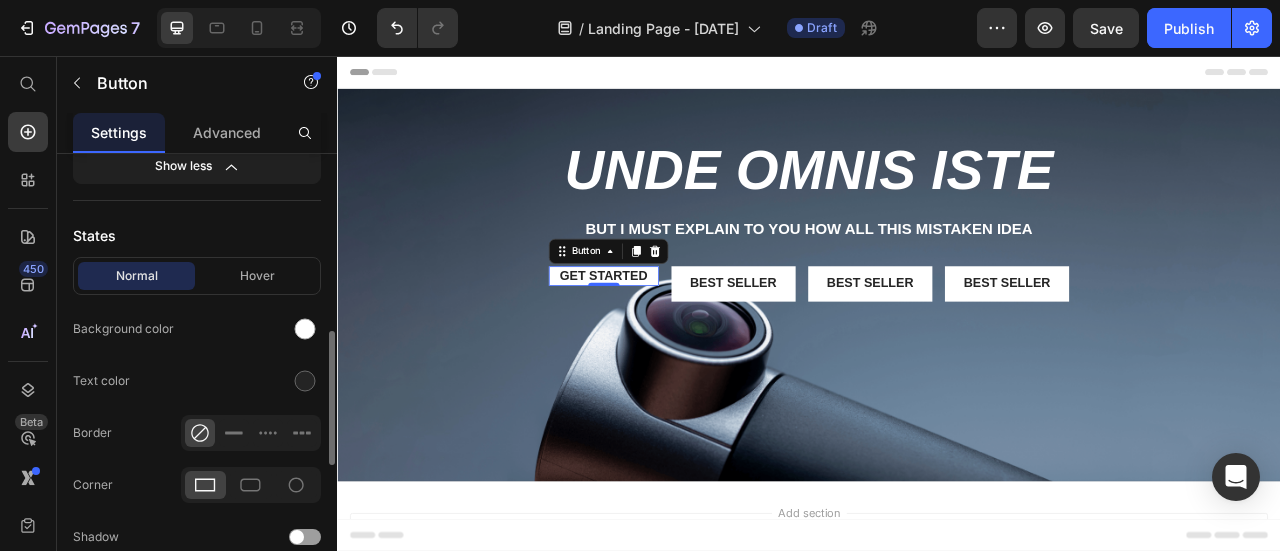 scroll, scrollTop: 700, scrollLeft: 0, axis: vertical 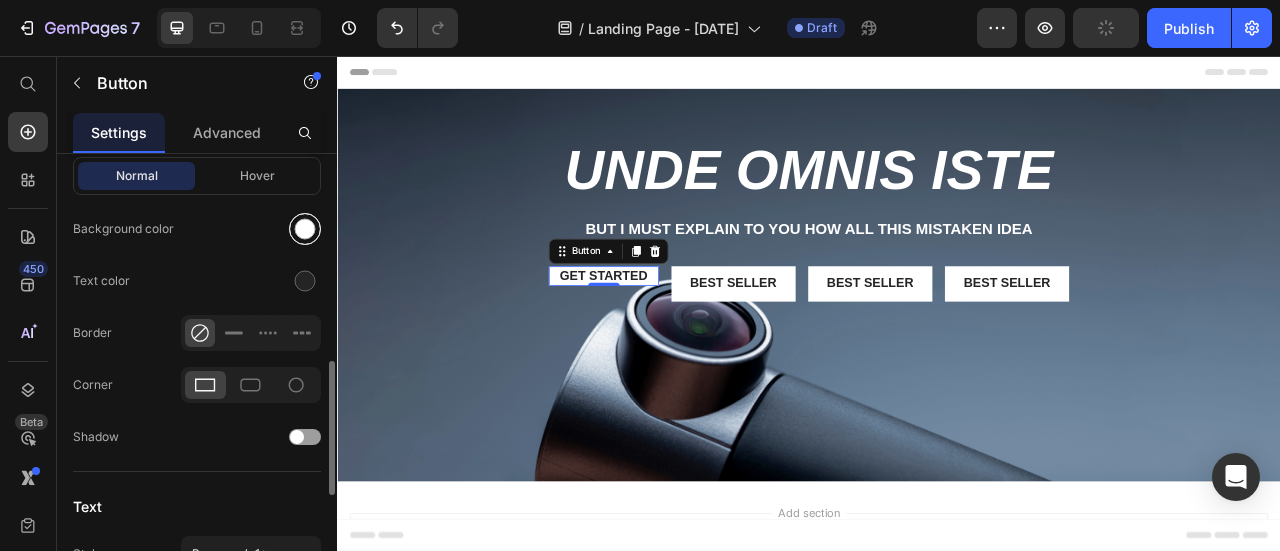 click at bounding box center (305, 229) 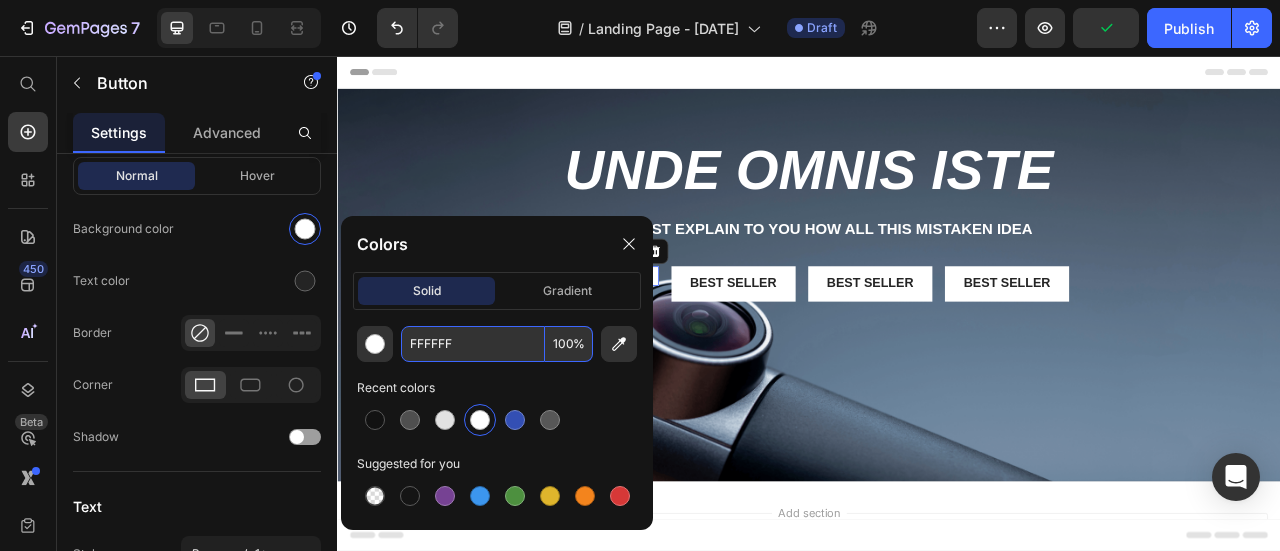 click on "FFFFFF" at bounding box center (473, 344) 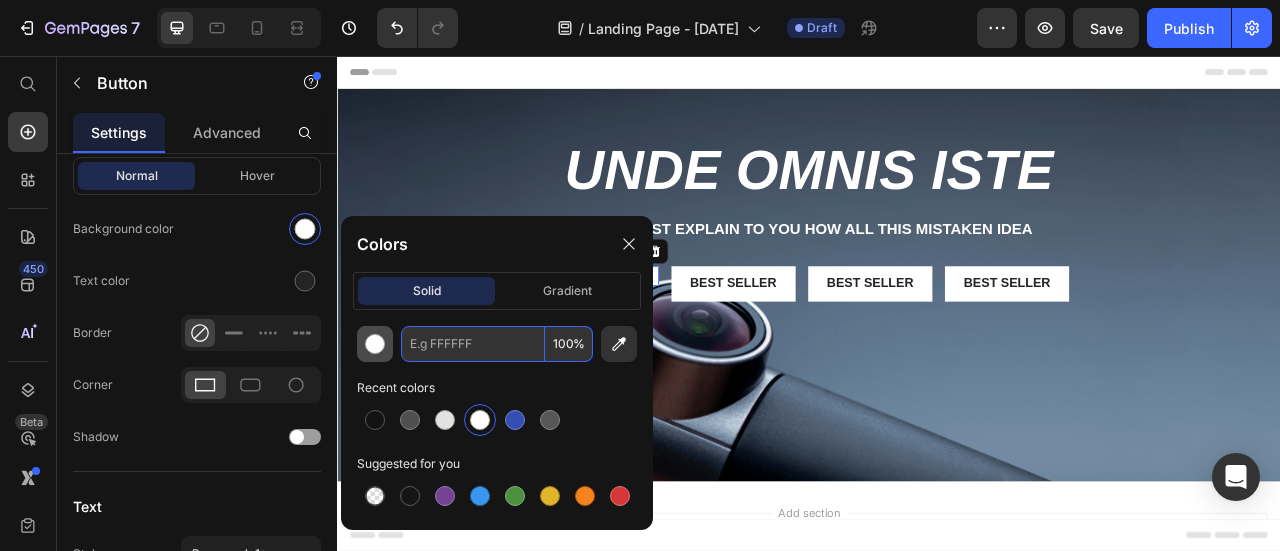 type on "FFFFFF" 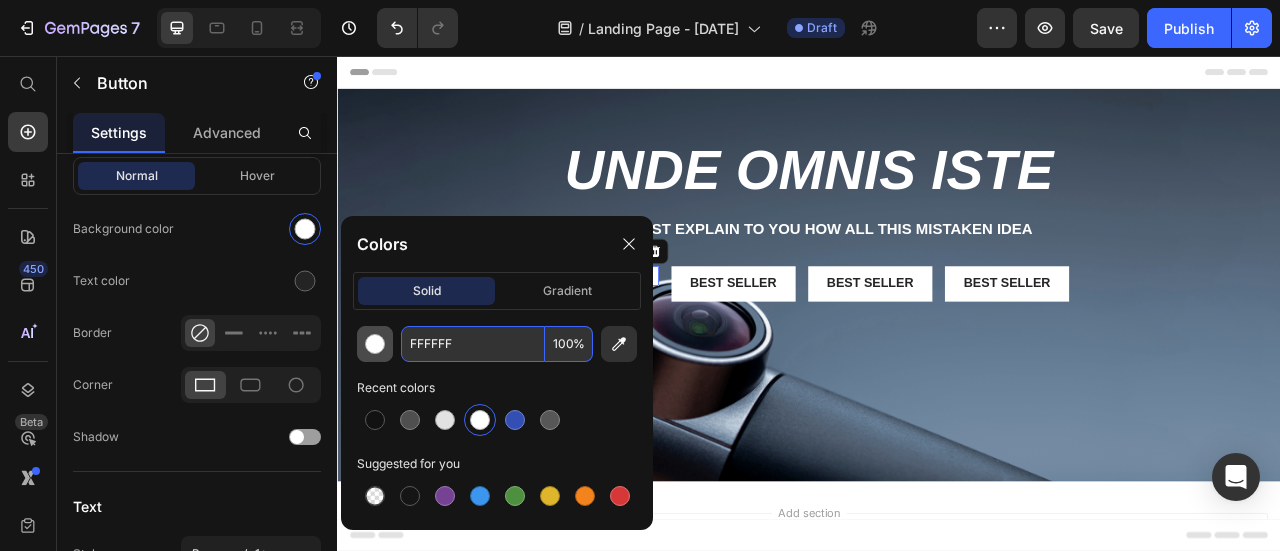 click at bounding box center (375, 344) 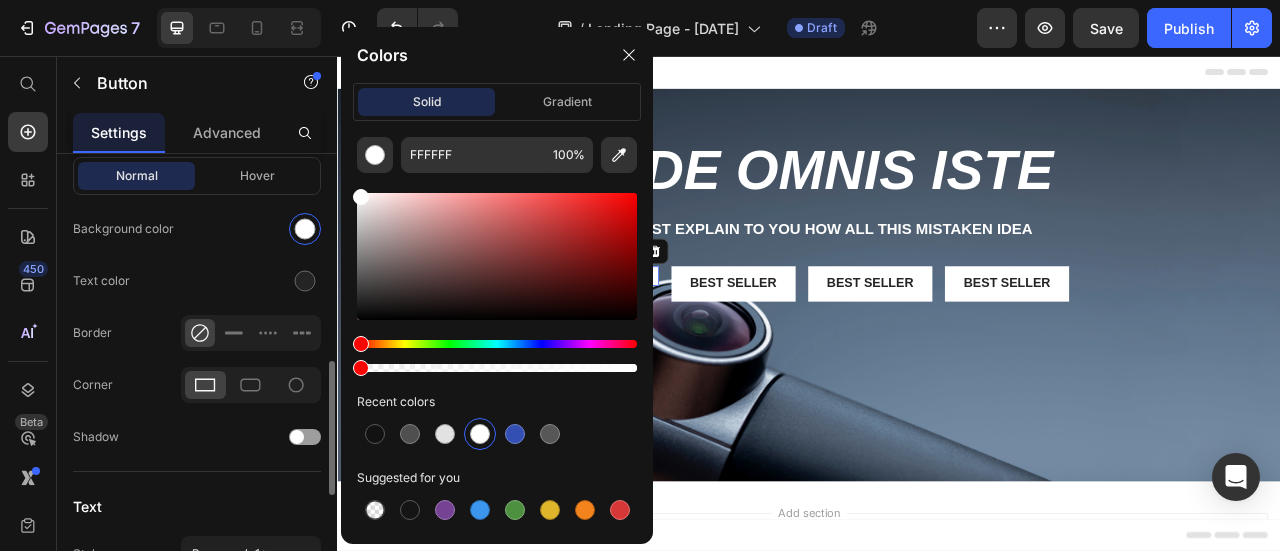 drag, startPoint x: 633, startPoint y: 365, endPoint x: 251, endPoint y: 367, distance: 382.00525 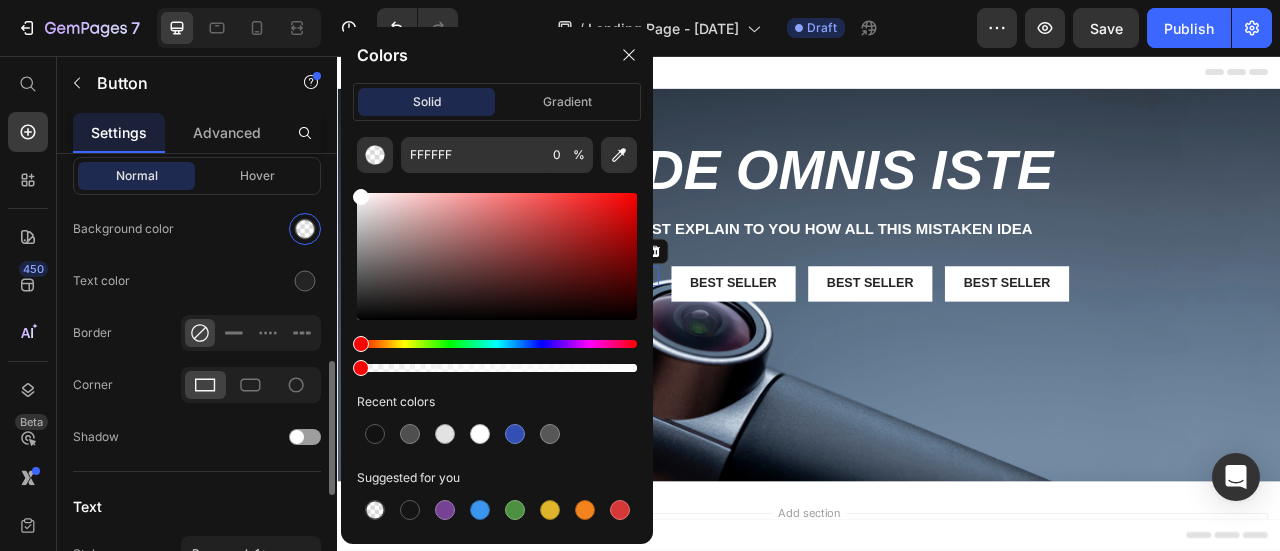 click on "Normal Hover Background color Text color Border Corner Shadow" 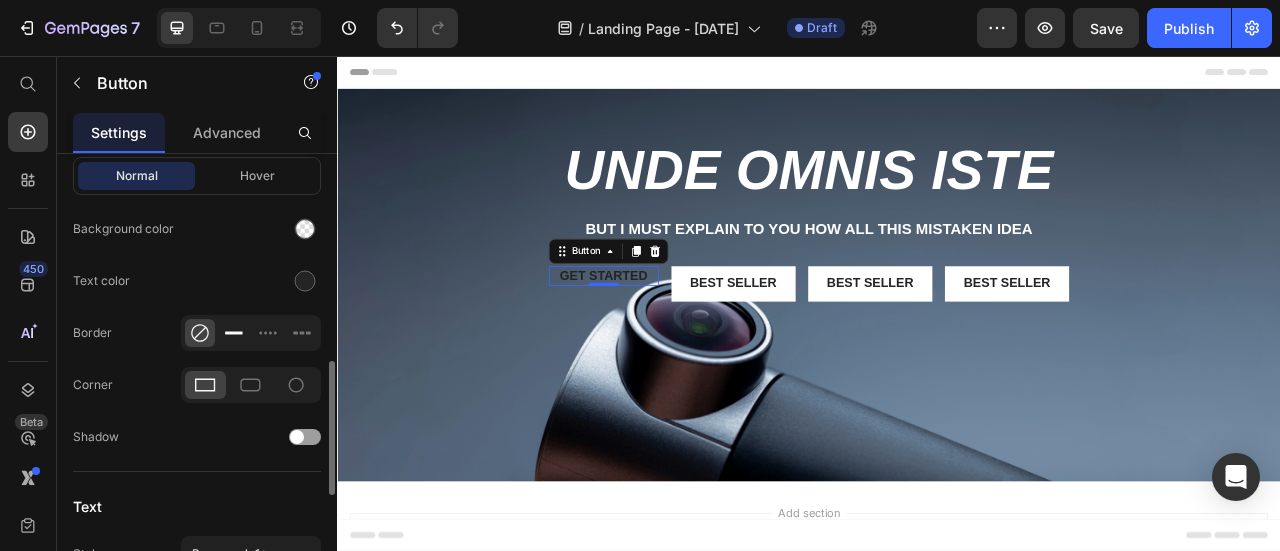 click 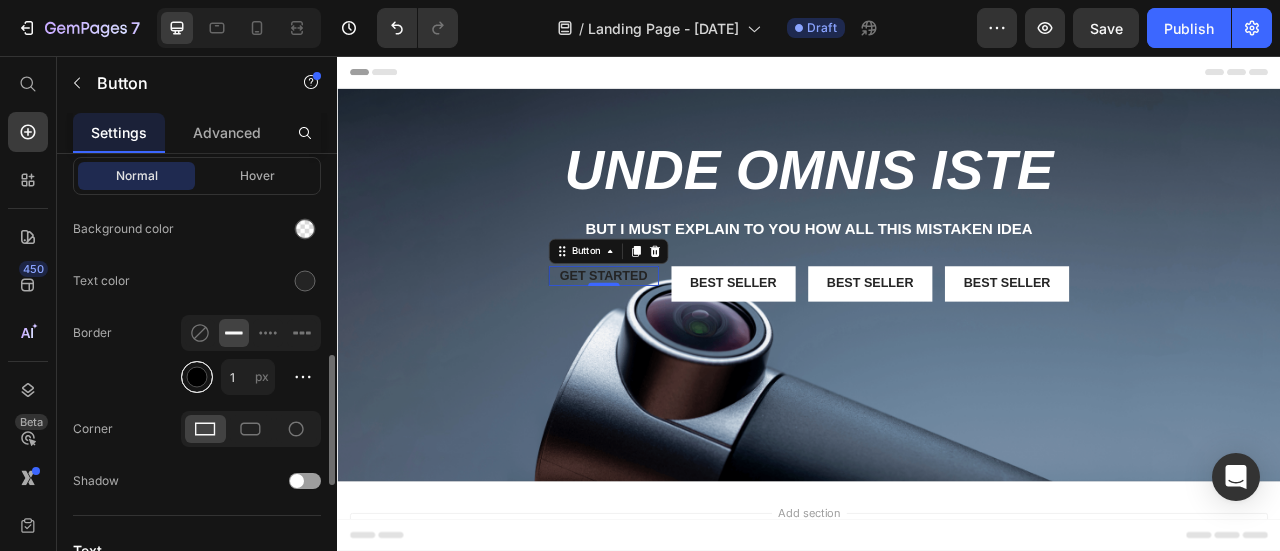 click at bounding box center (197, 377) 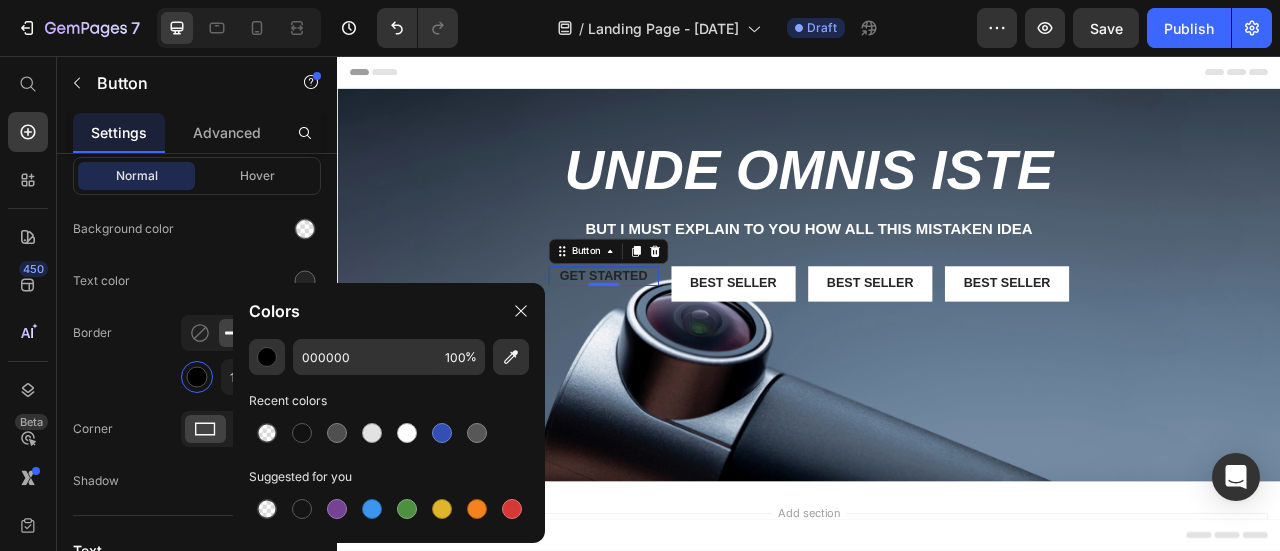 click on "Border 1 px" 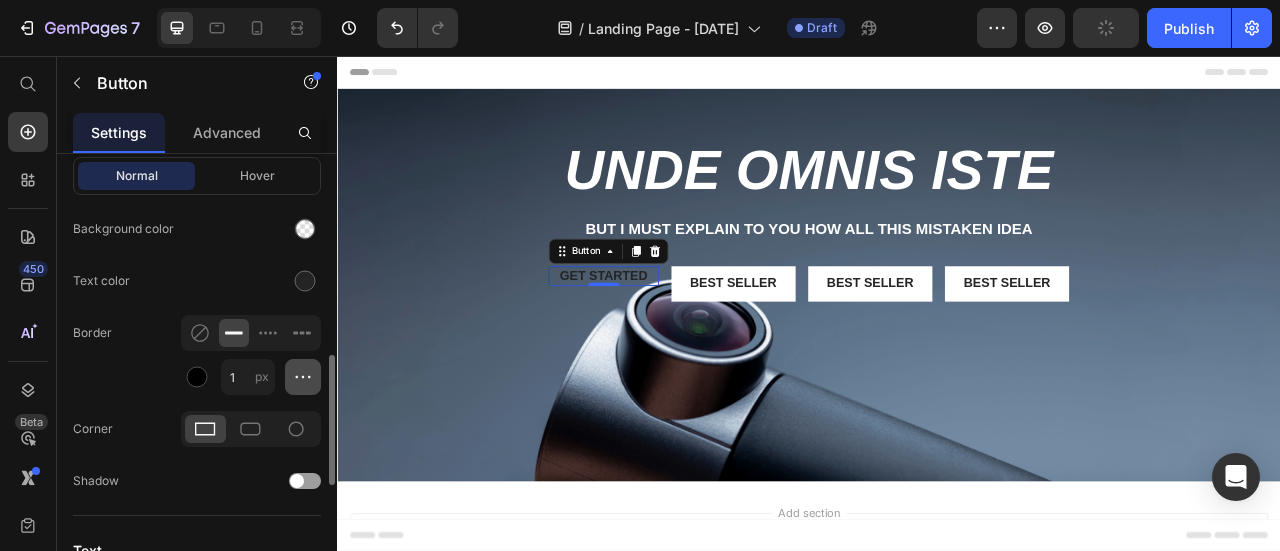 click 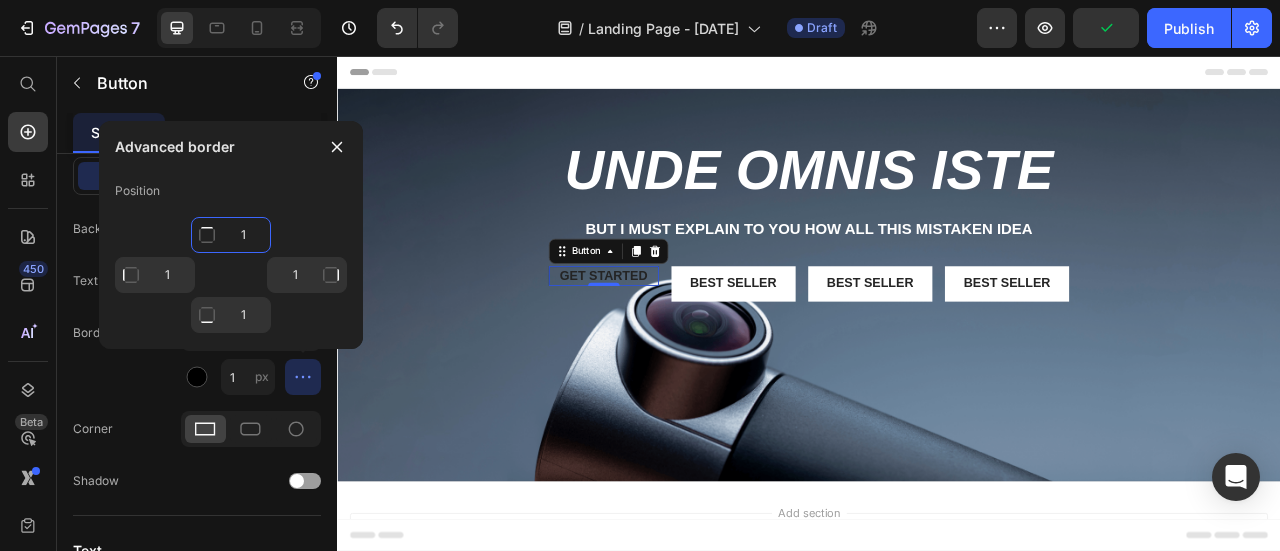 click on "1" 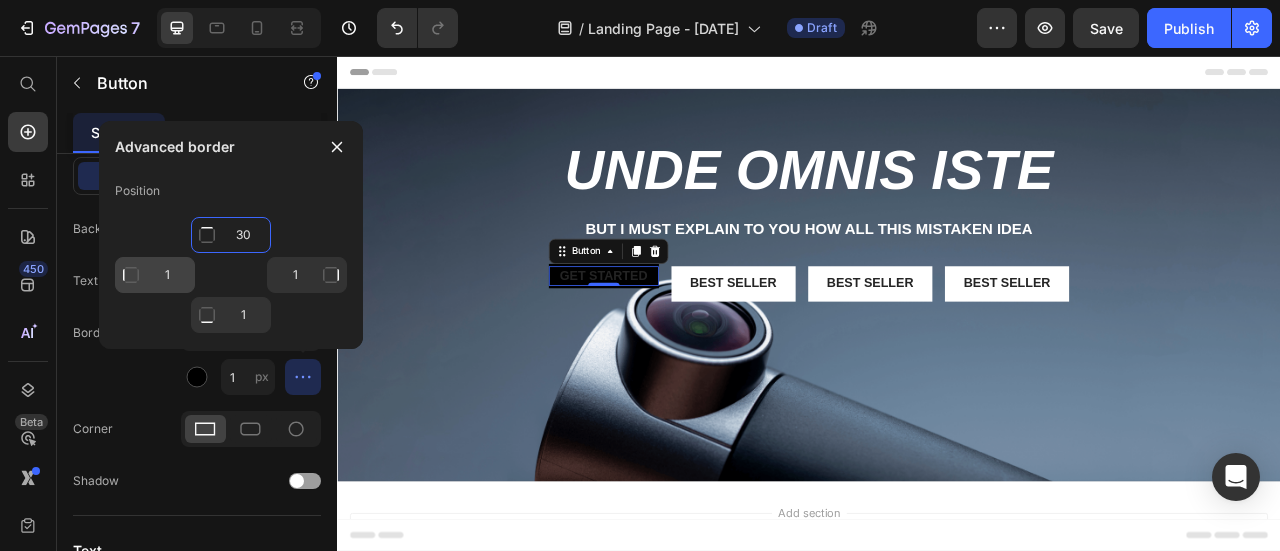 type on "30" 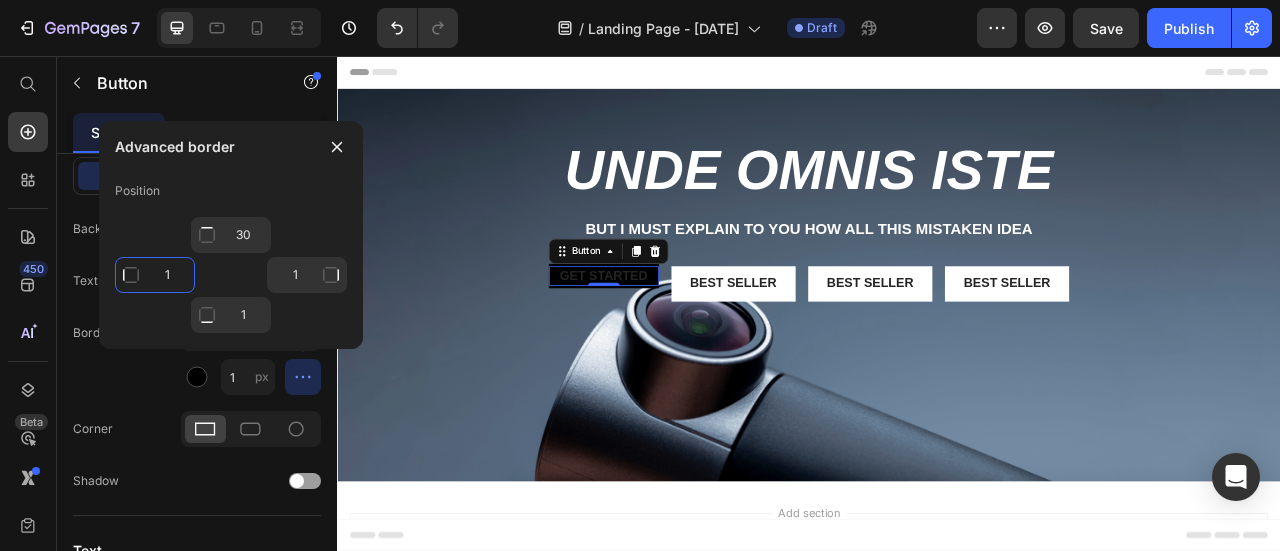 click on "1" 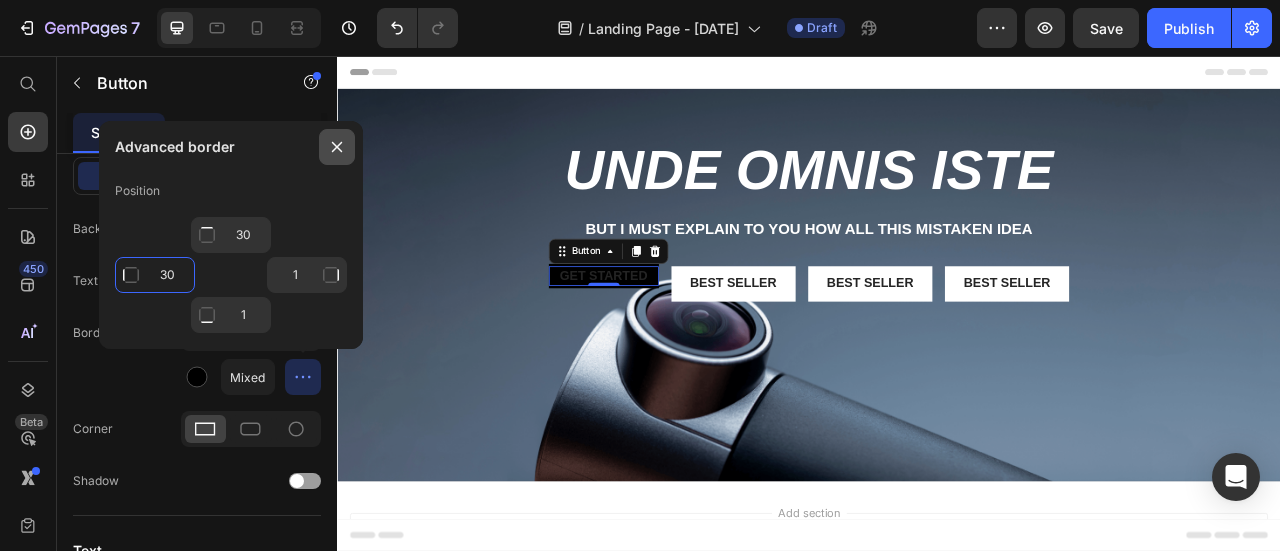 type on "30" 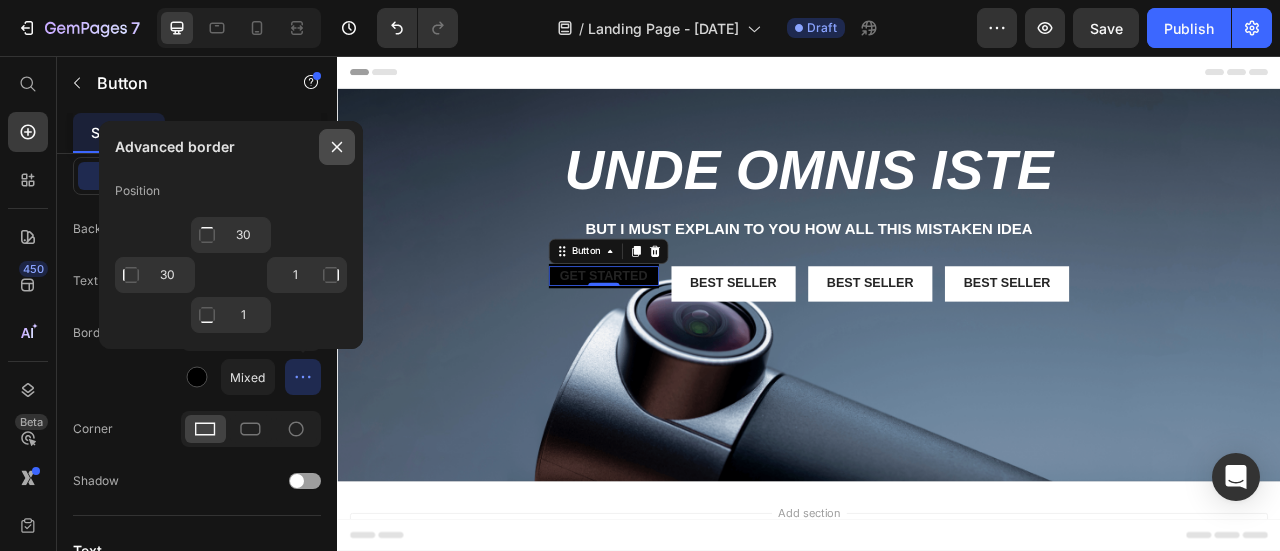 click 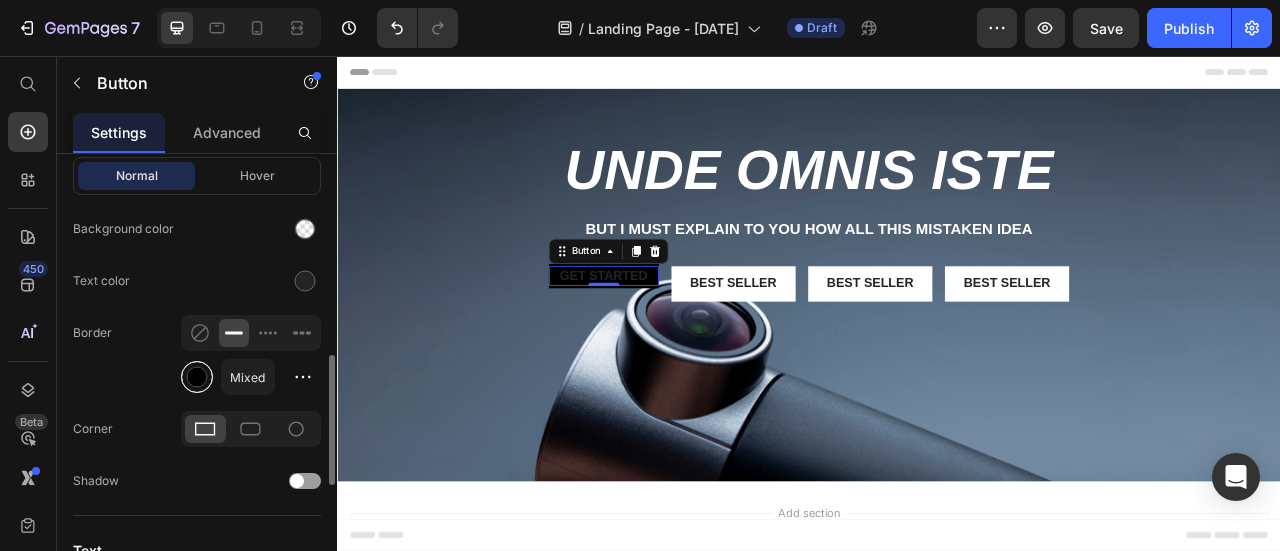 click at bounding box center [197, 377] 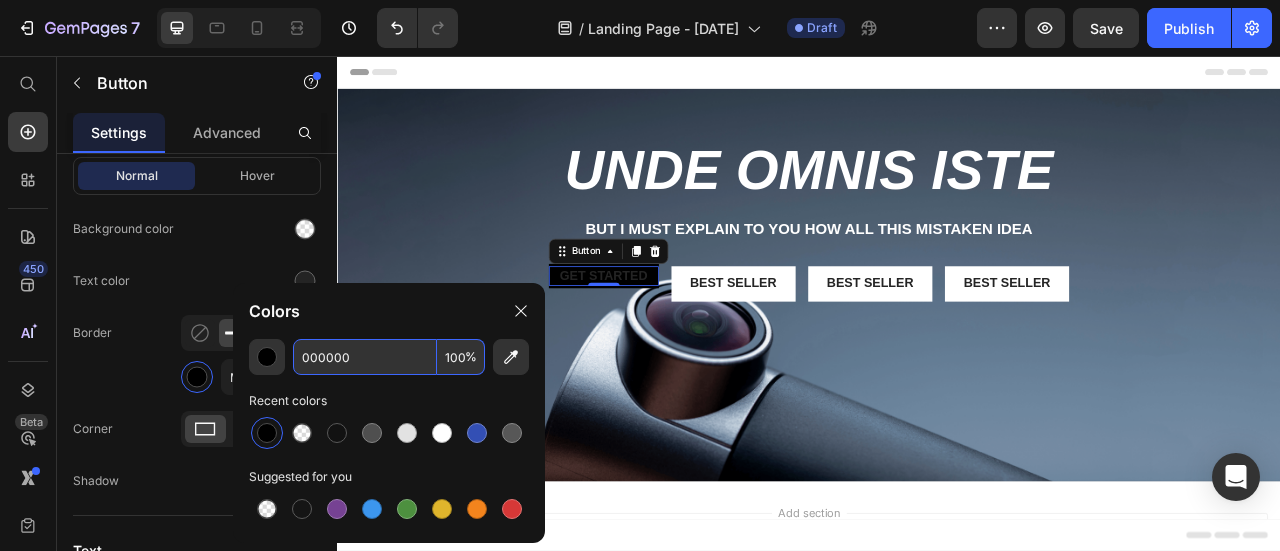 click on "000000" at bounding box center (365, 357) 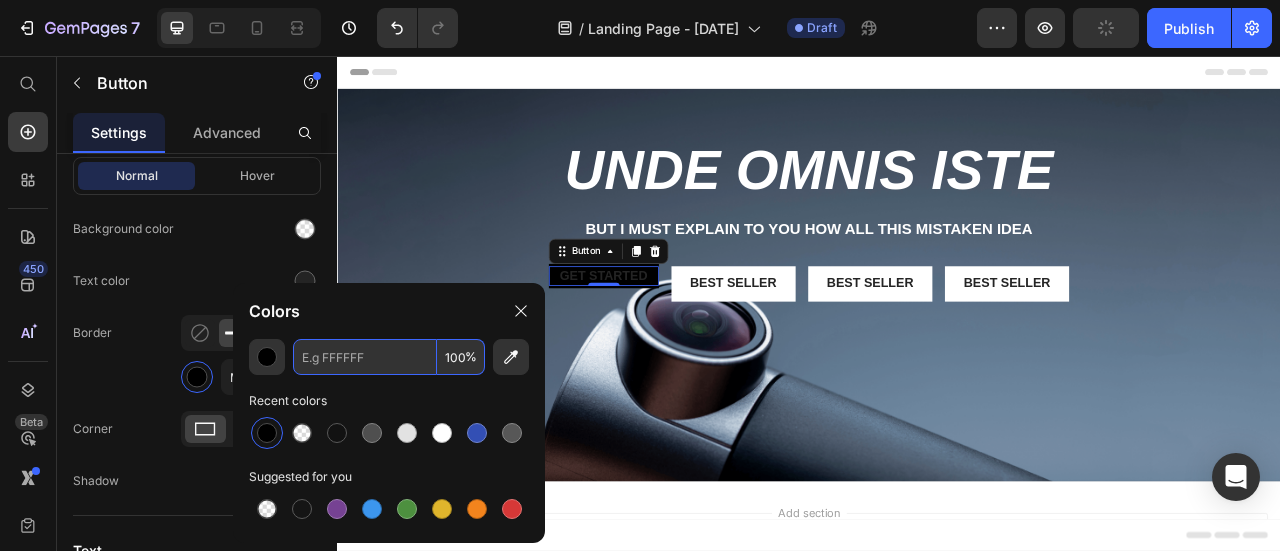 paste on "#D9D9D9" 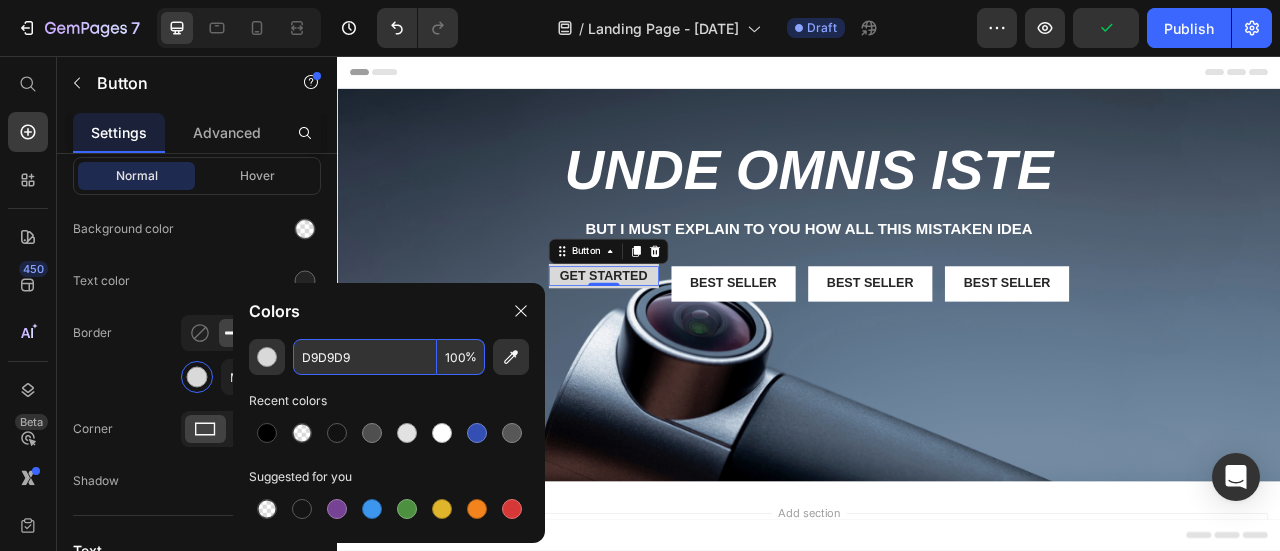 type on "D9D9D9" 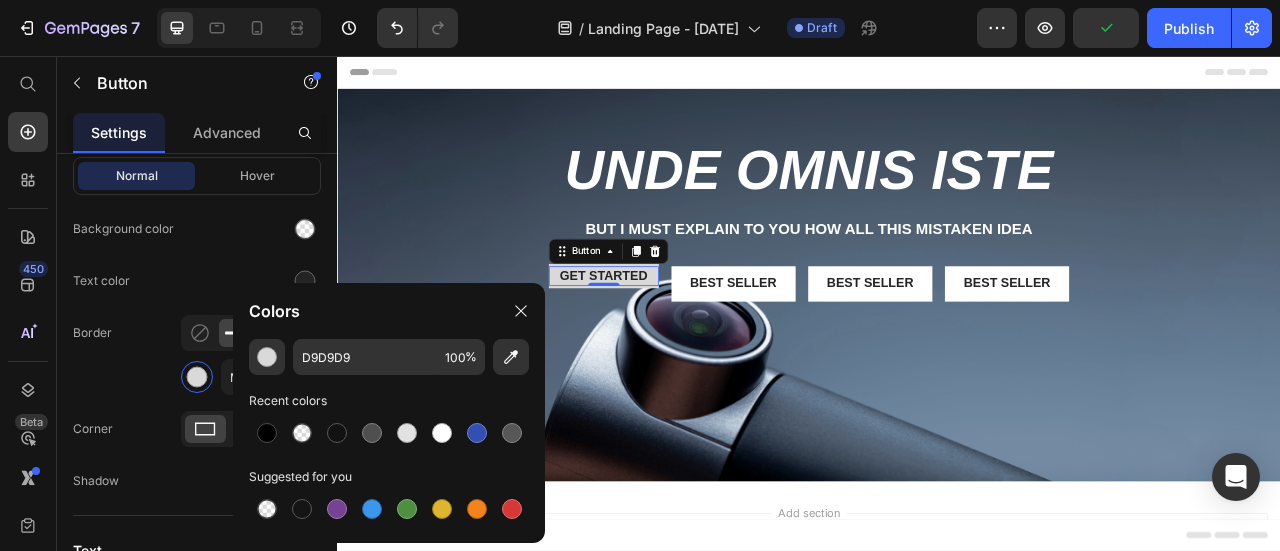 click on "Text color" 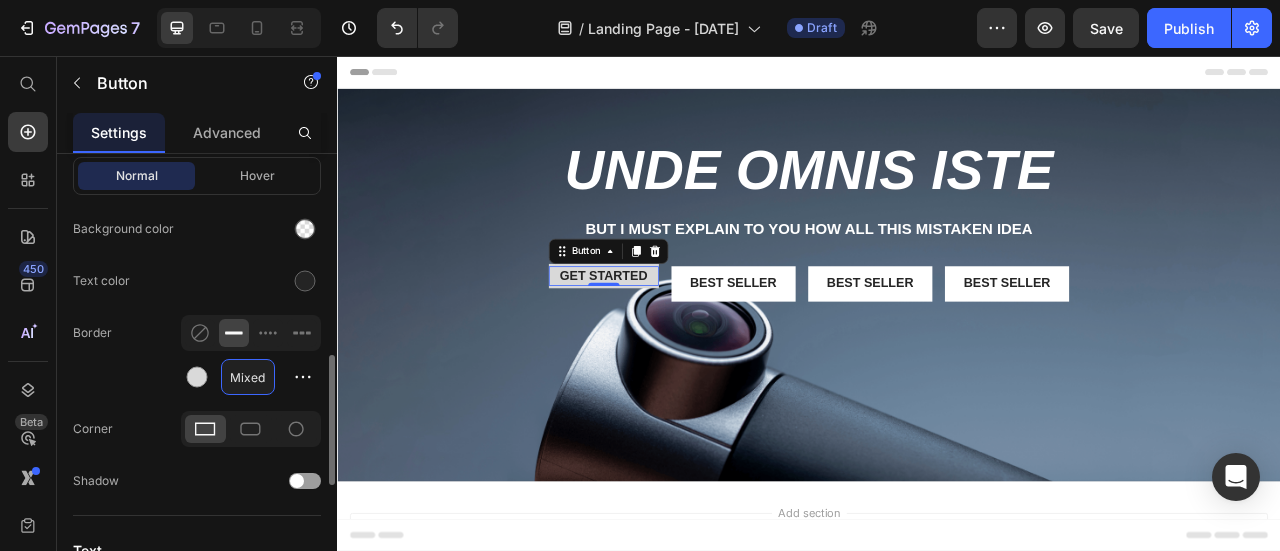 click on "Mixed" at bounding box center [248, 377] 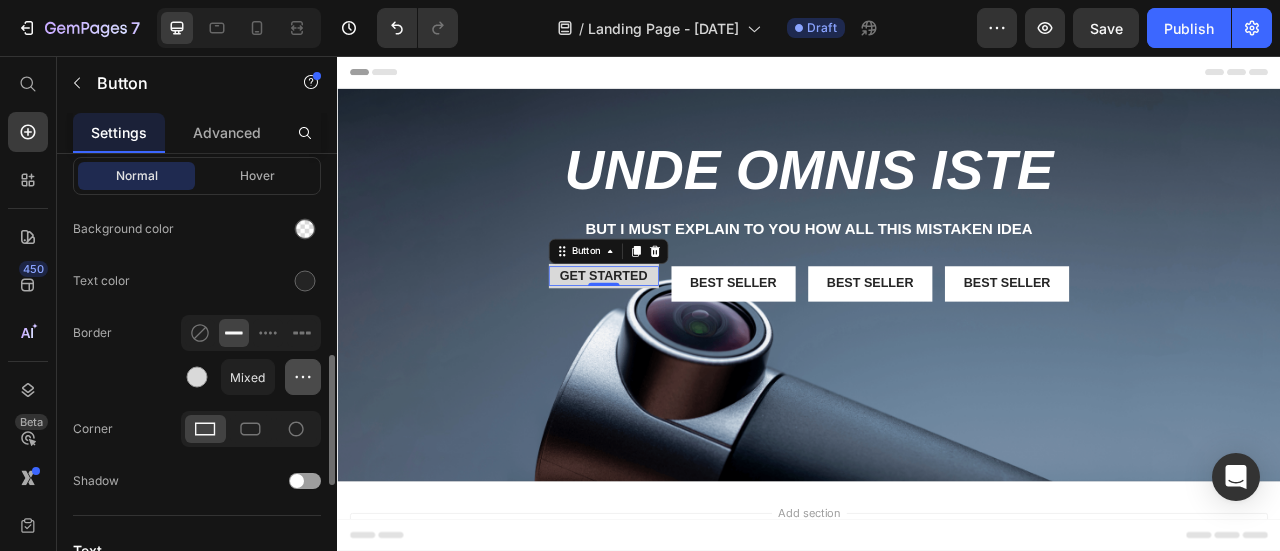 click 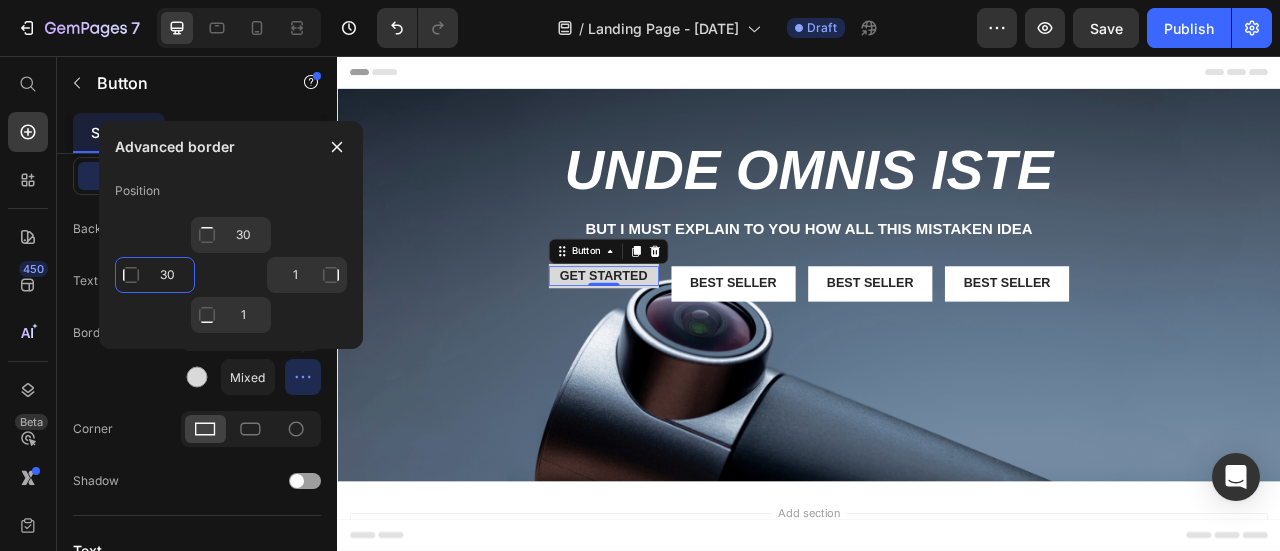 click on "30" 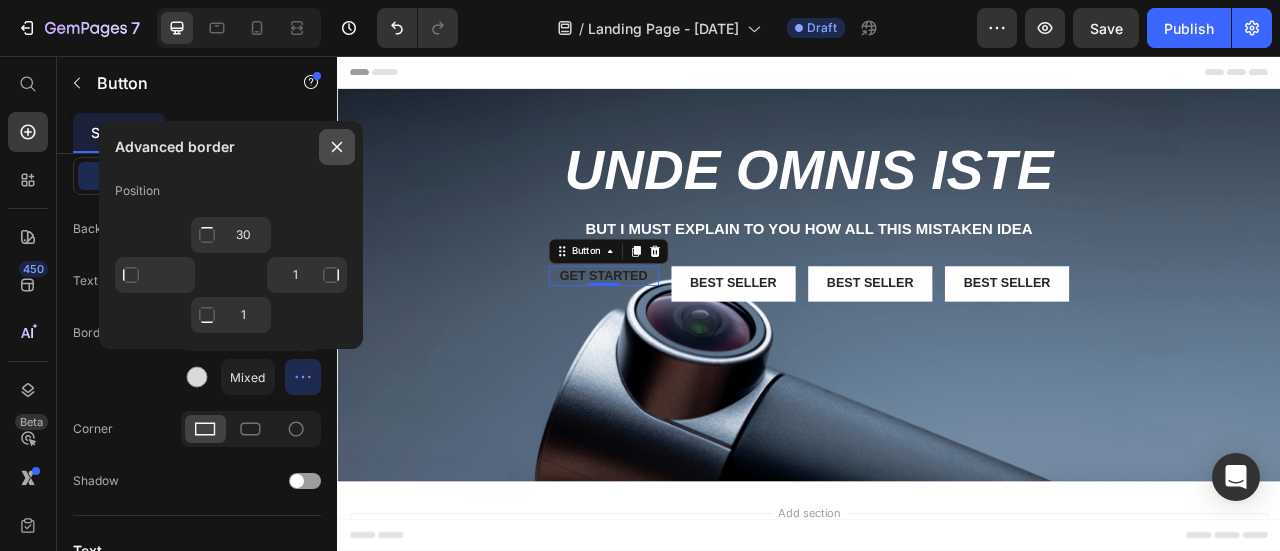 type on "0" 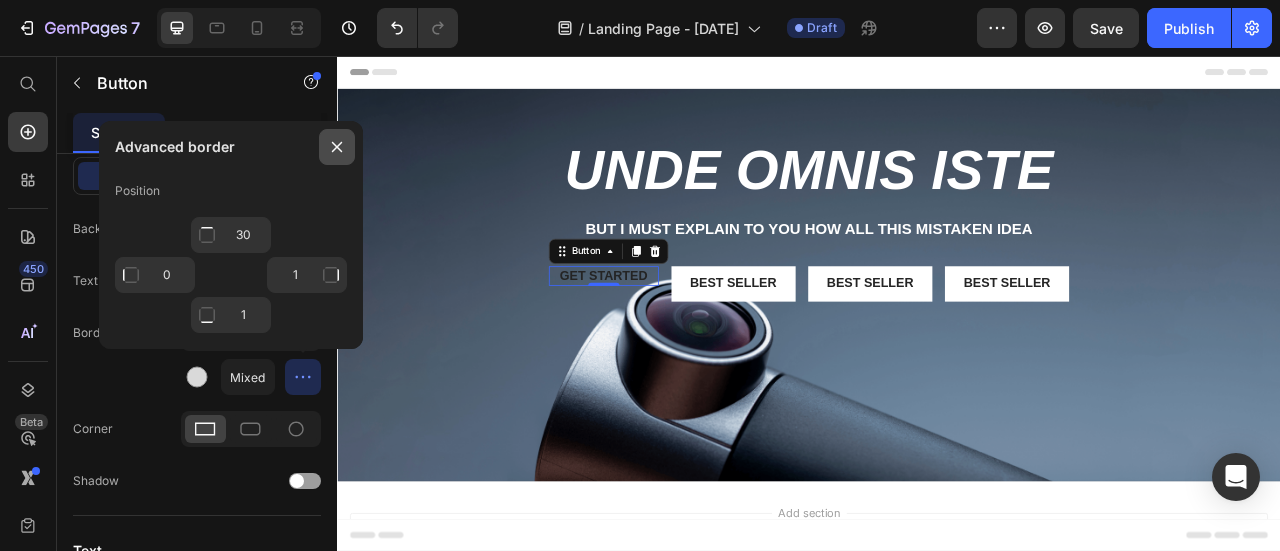 click 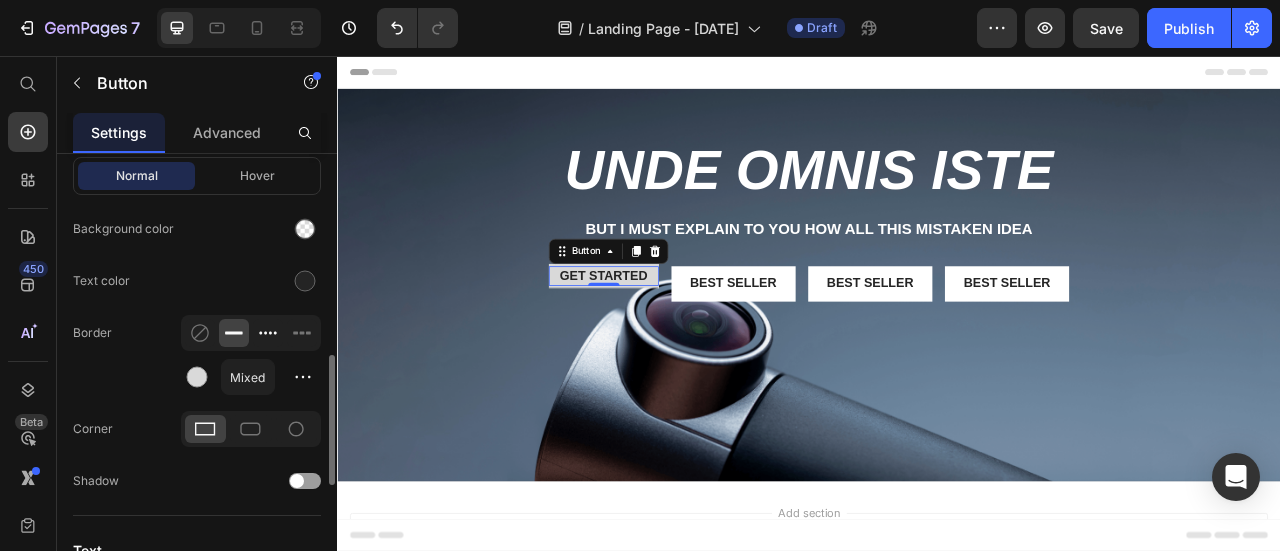 click 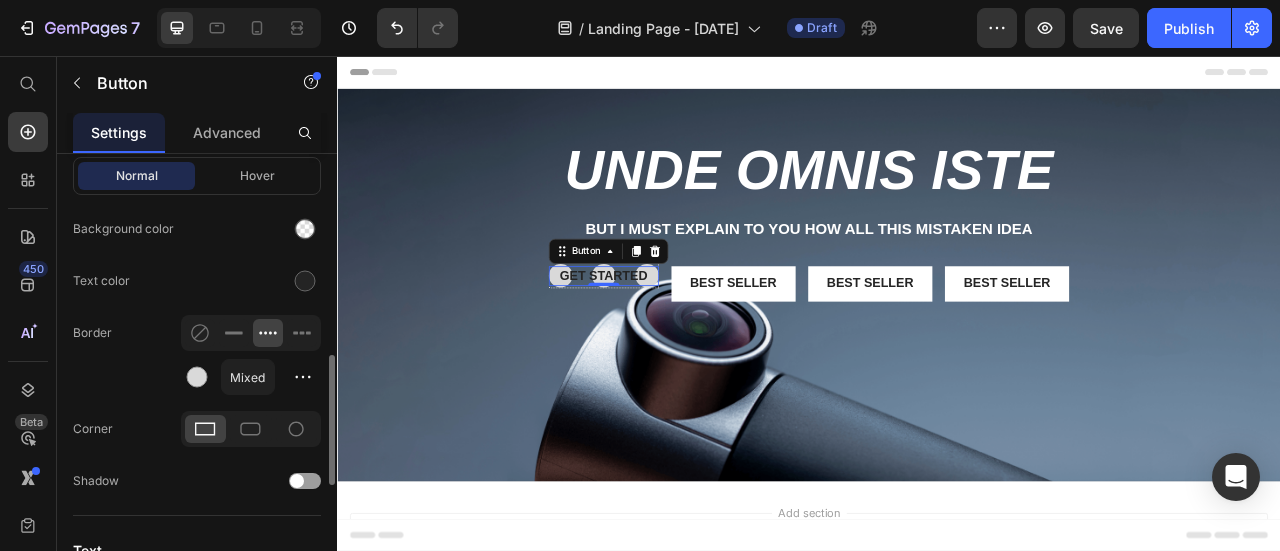 click 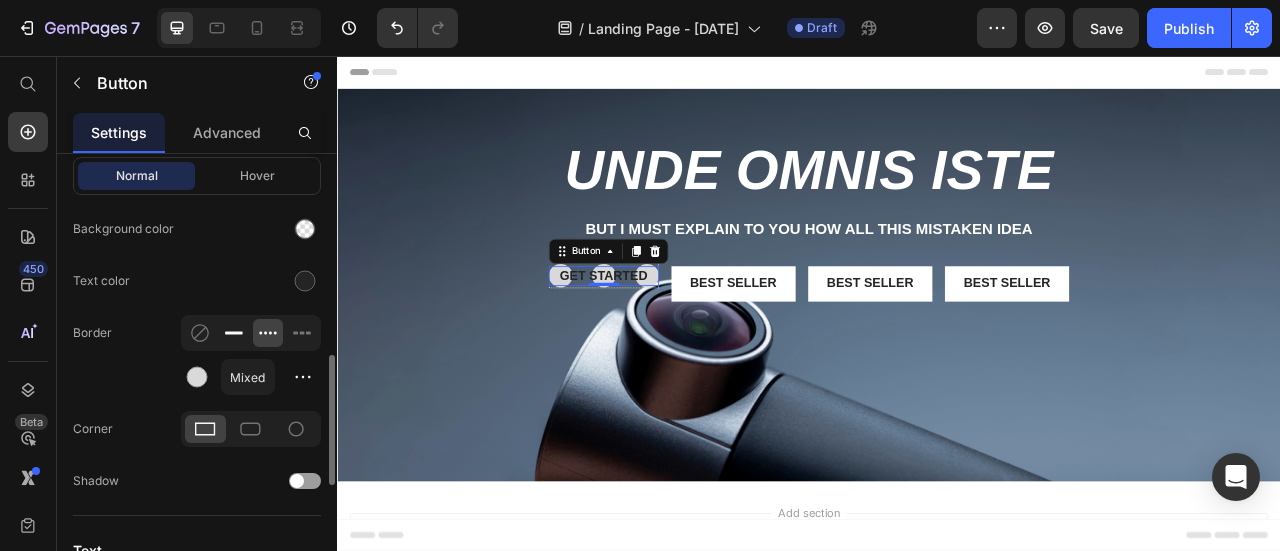 click 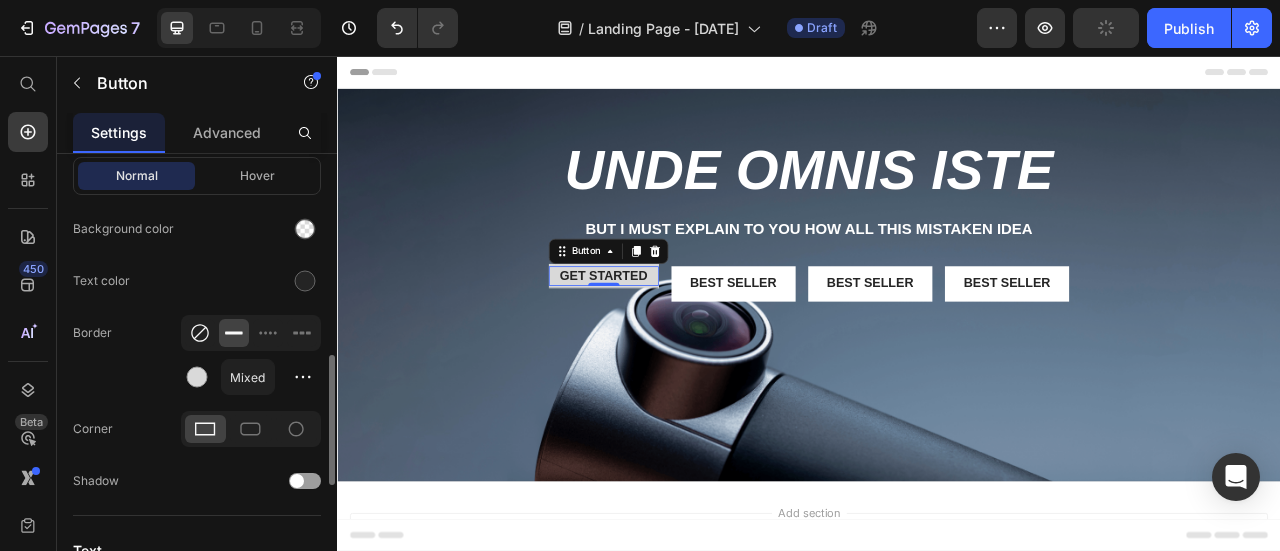 click 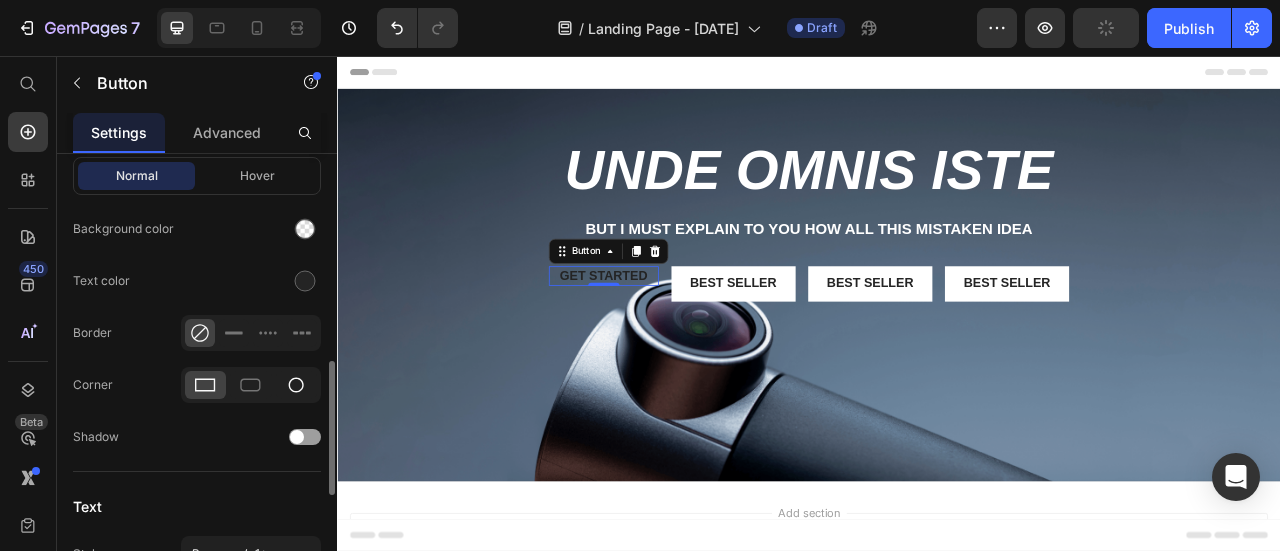 click 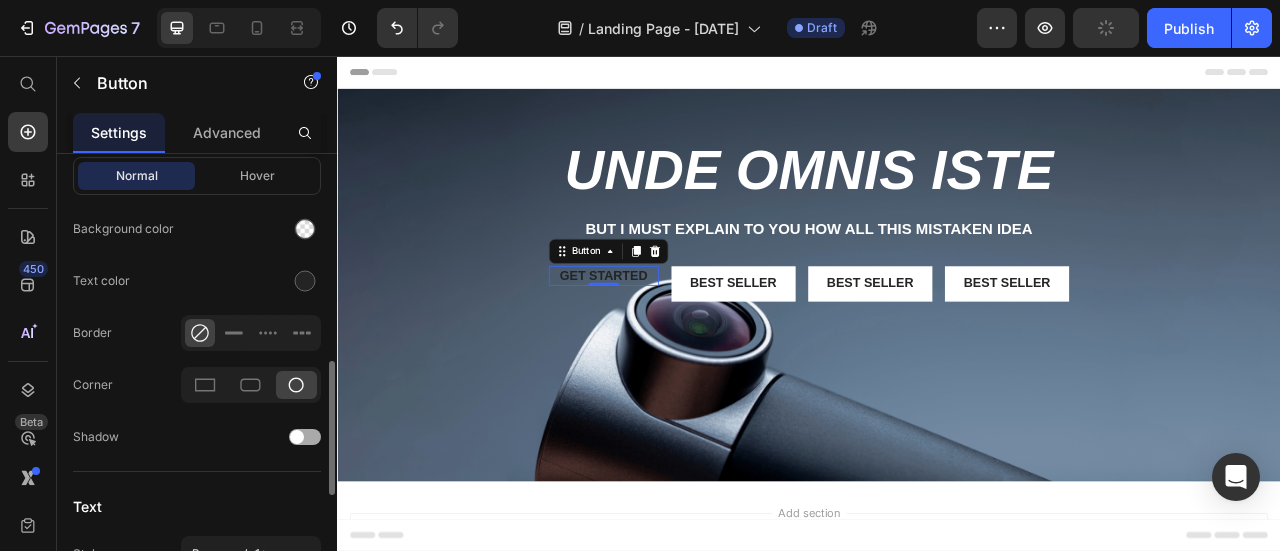 click on "Shadow" 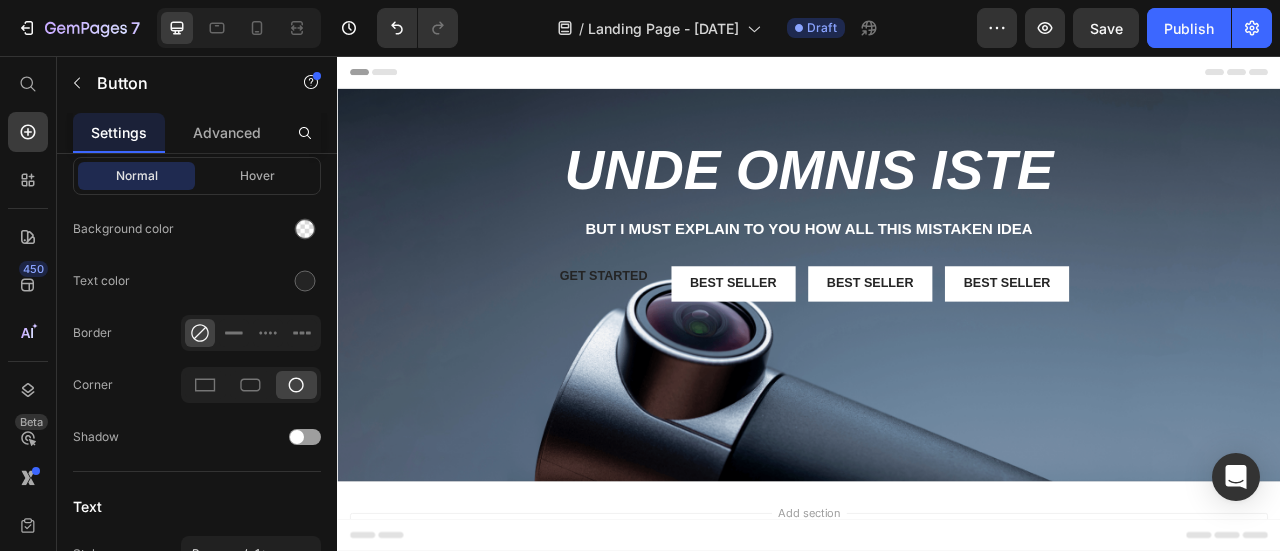 click on "Add section Choose templates inspired by CRO experts Generate layout from URL or image Add blank section then drag & drop elements" at bounding box center [937, 720] 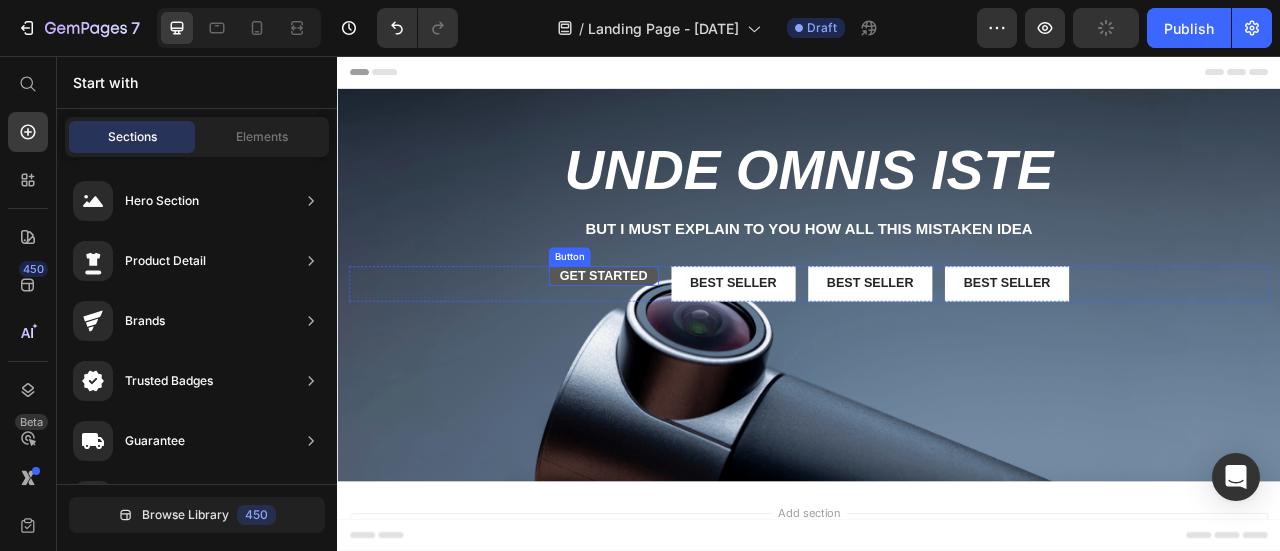click on "Get started" at bounding box center [676, 335] 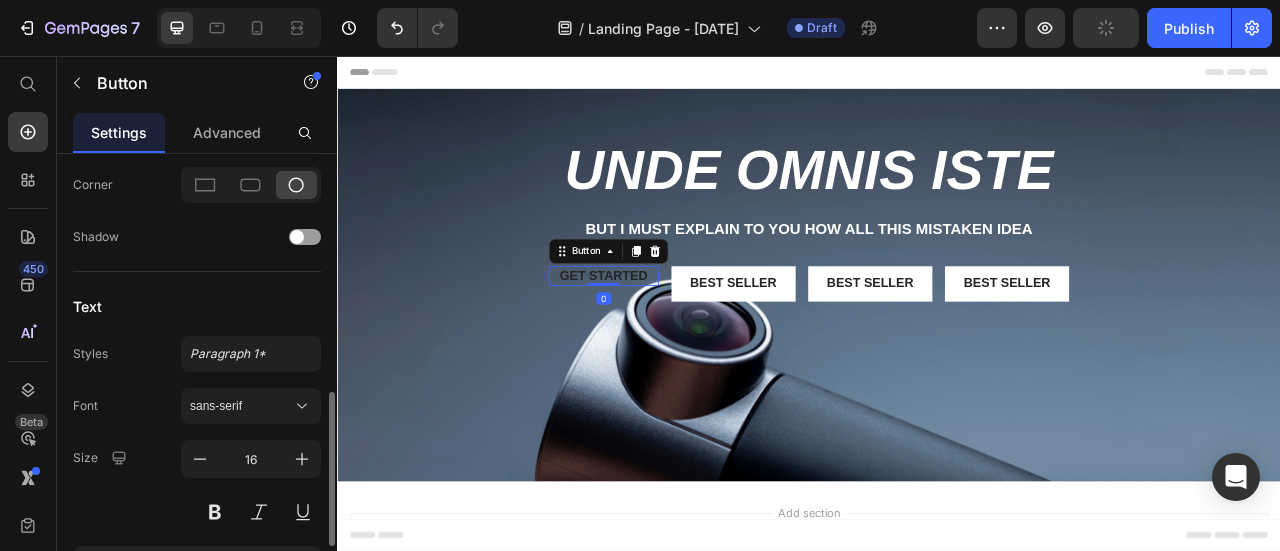 scroll, scrollTop: 500, scrollLeft: 0, axis: vertical 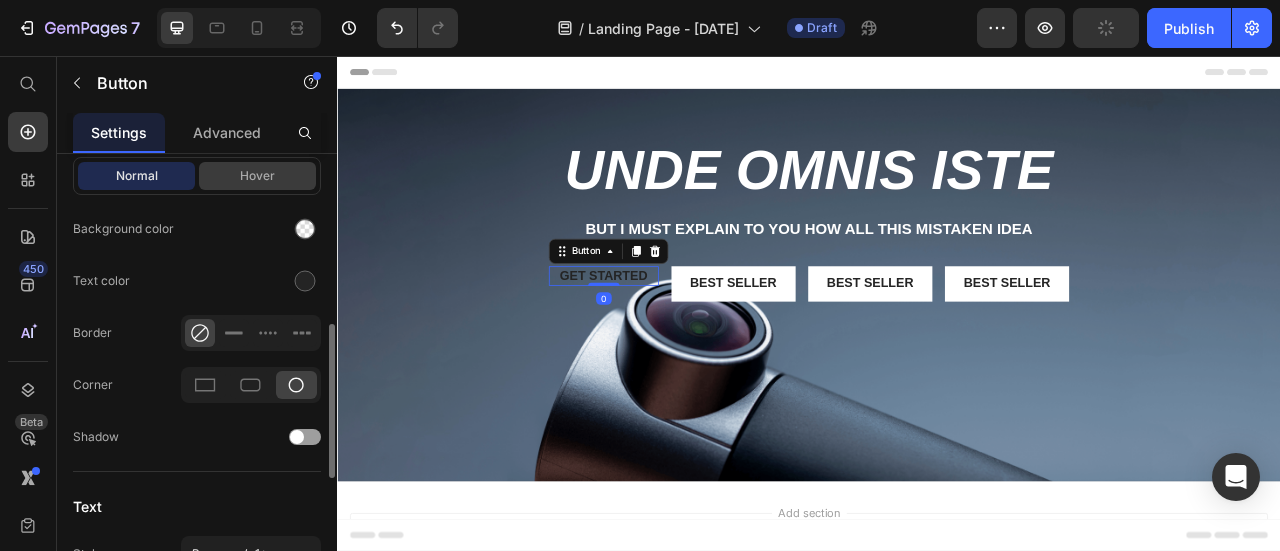 click on "Hover" at bounding box center [257, 176] 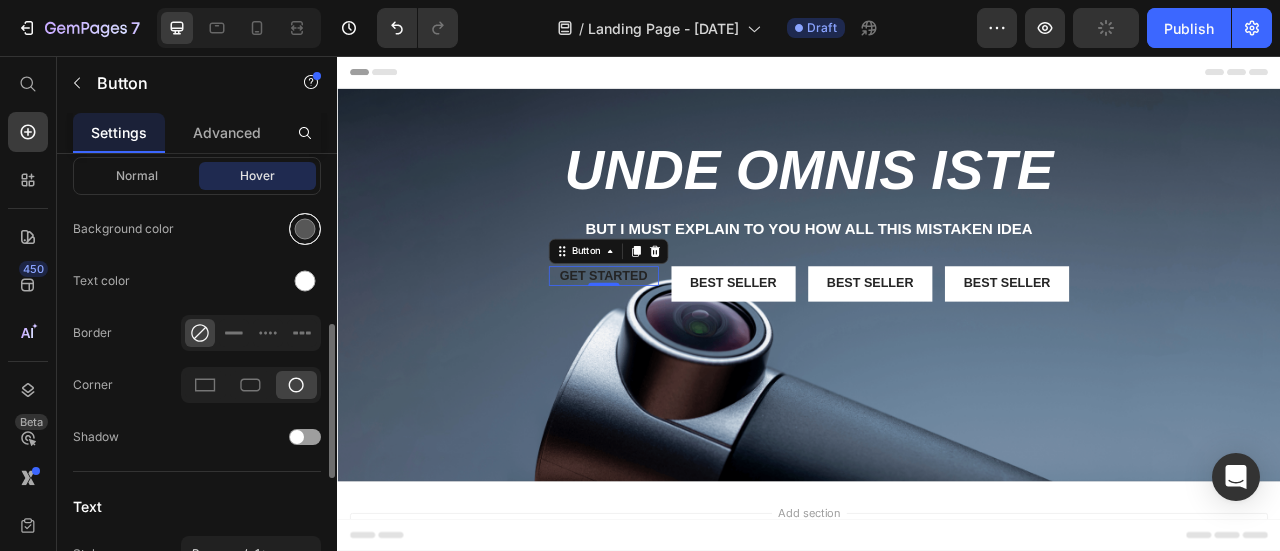 click at bounding box center (305, 229) 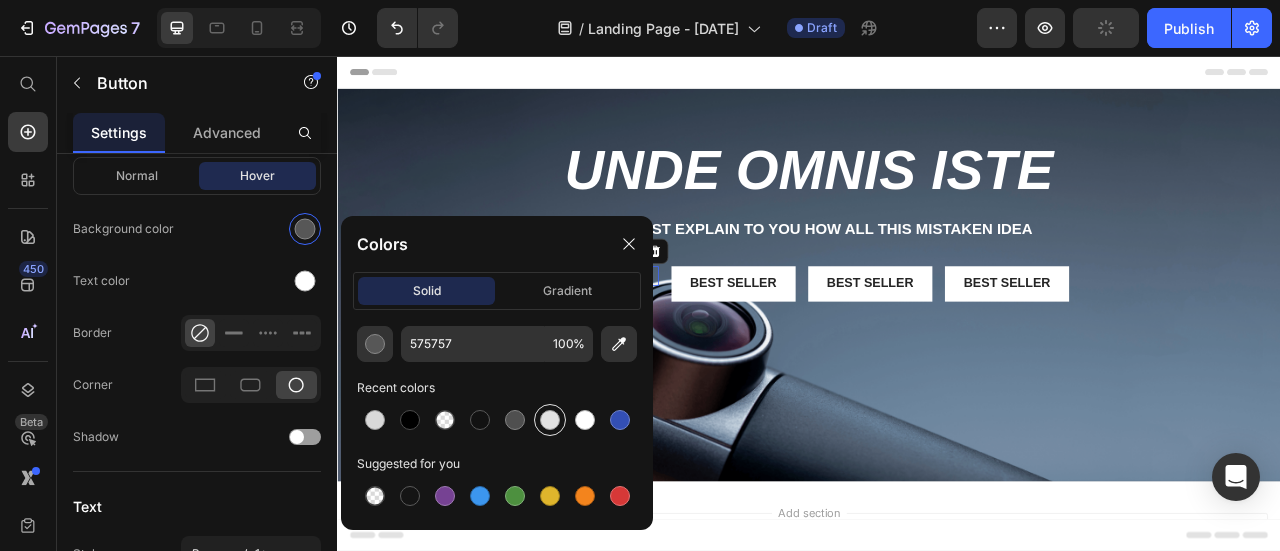 drag, startPoint x: 383, startPoint y: 351, endPoint x: 542, endPoint y: 433, distance: 178.89941 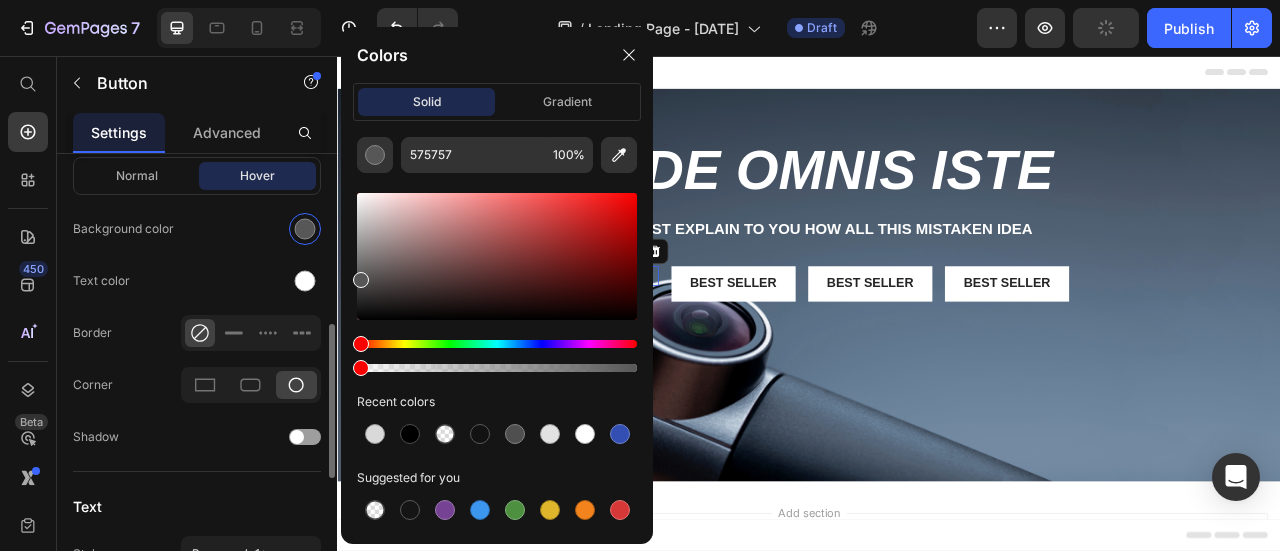 drag, startPoint x: 631, startPoint y: 369, endPoint x: 182, endPoint y: 316, distance: 452.11725 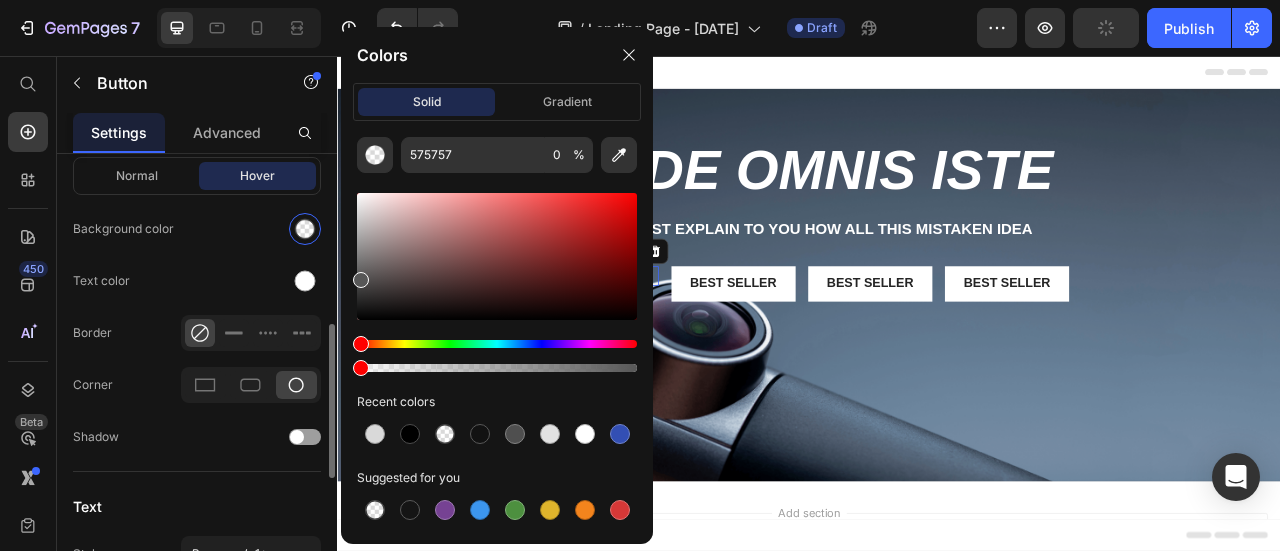 click on "Text color" 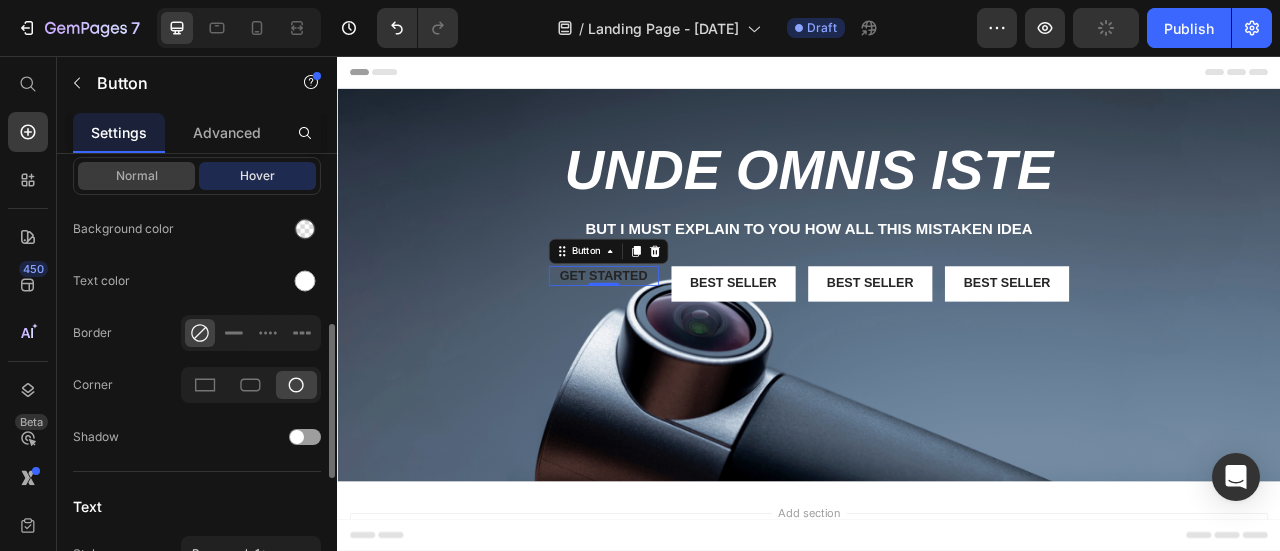 click on "Normal" at bounding box center (136, 176) 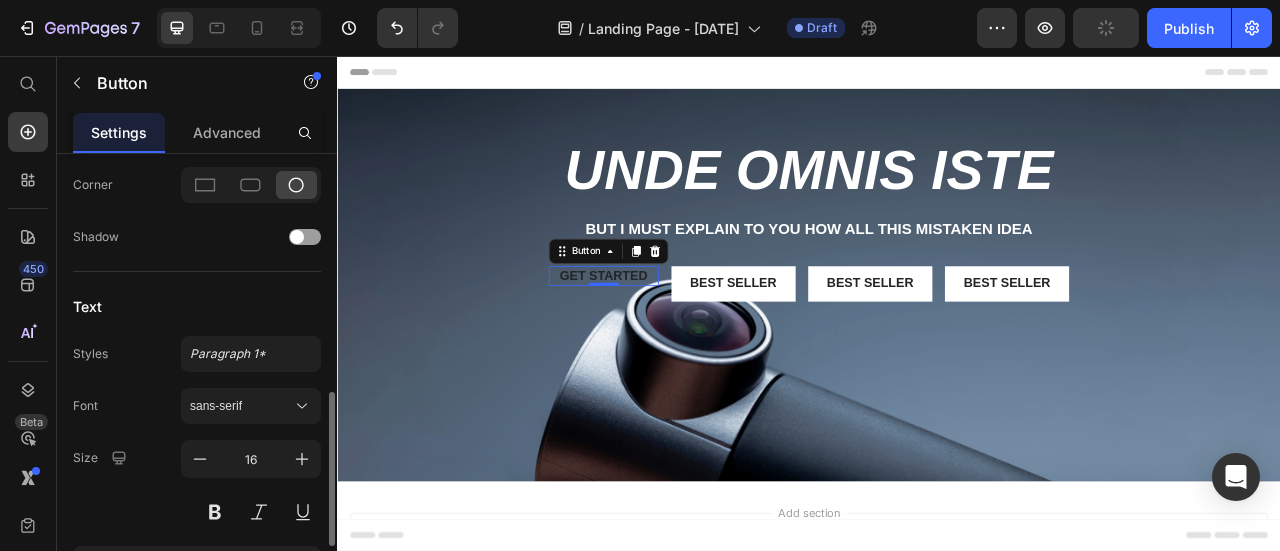 scroll, scrollTop: 600, scrollLeft: 0, axis: vertical 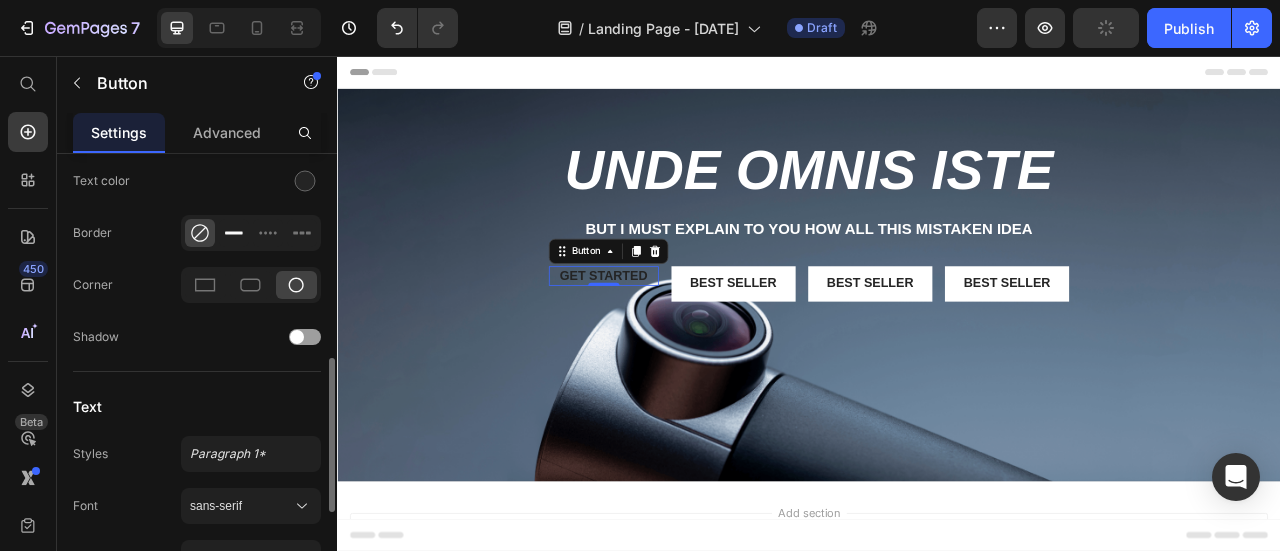 click 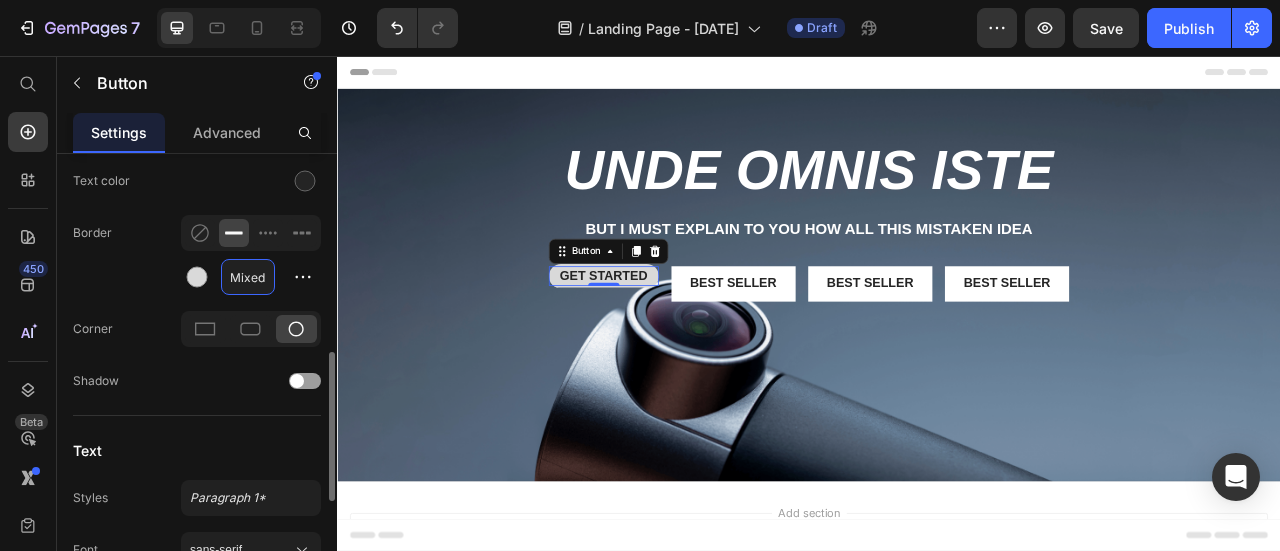 click on "Mixed" at bounding box center (248, 277) 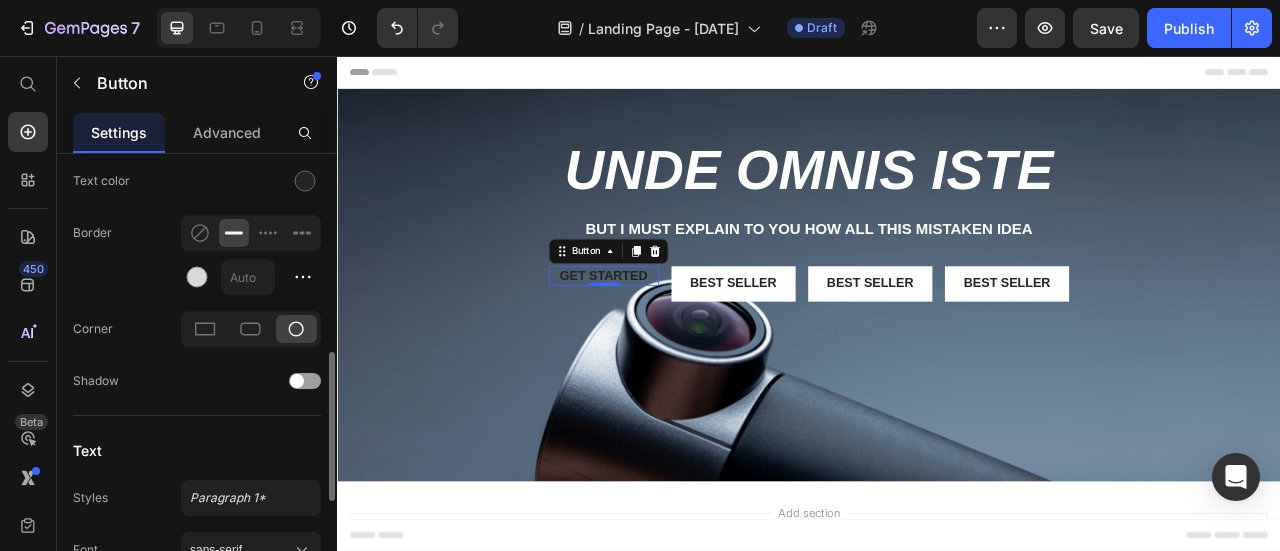 type on "Mixed" 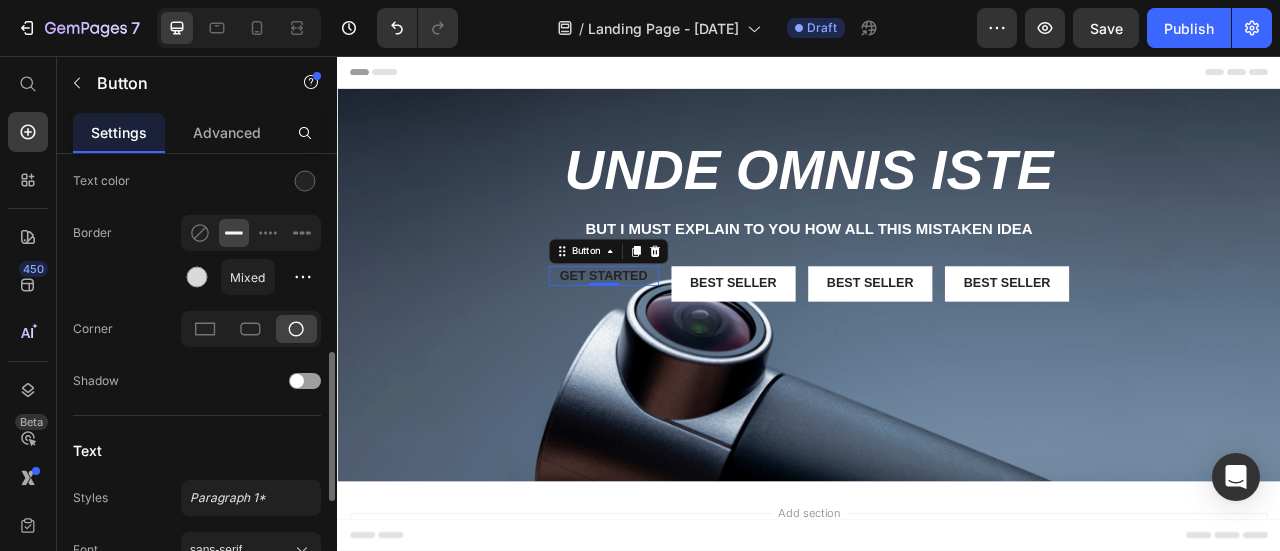 click on "Normal Hover Background color Text color Border Mixed Corner Shadow" 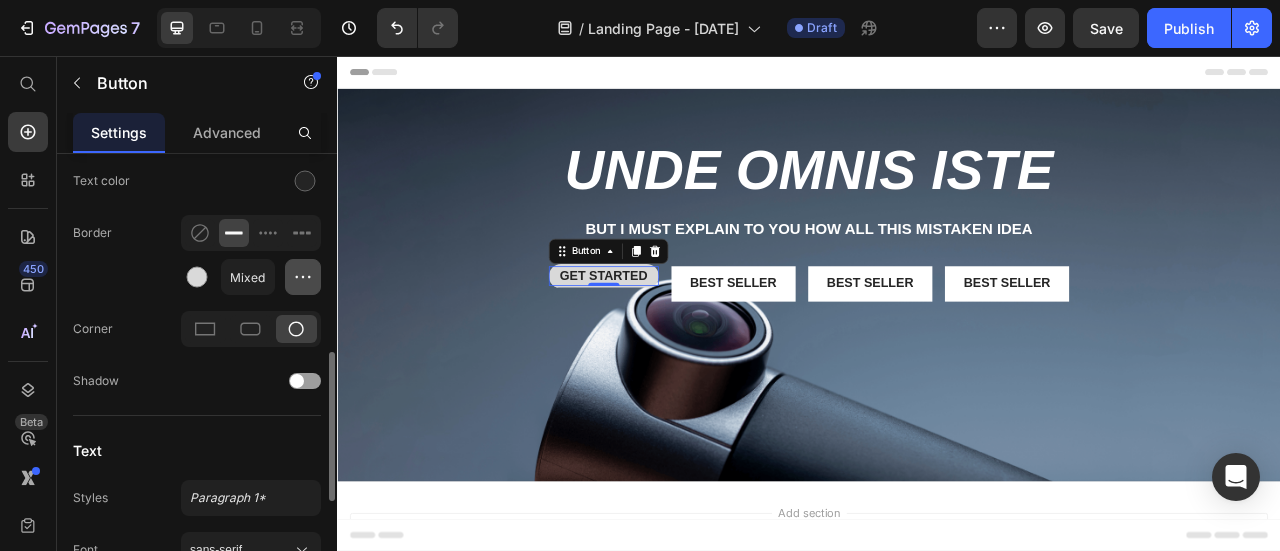 click 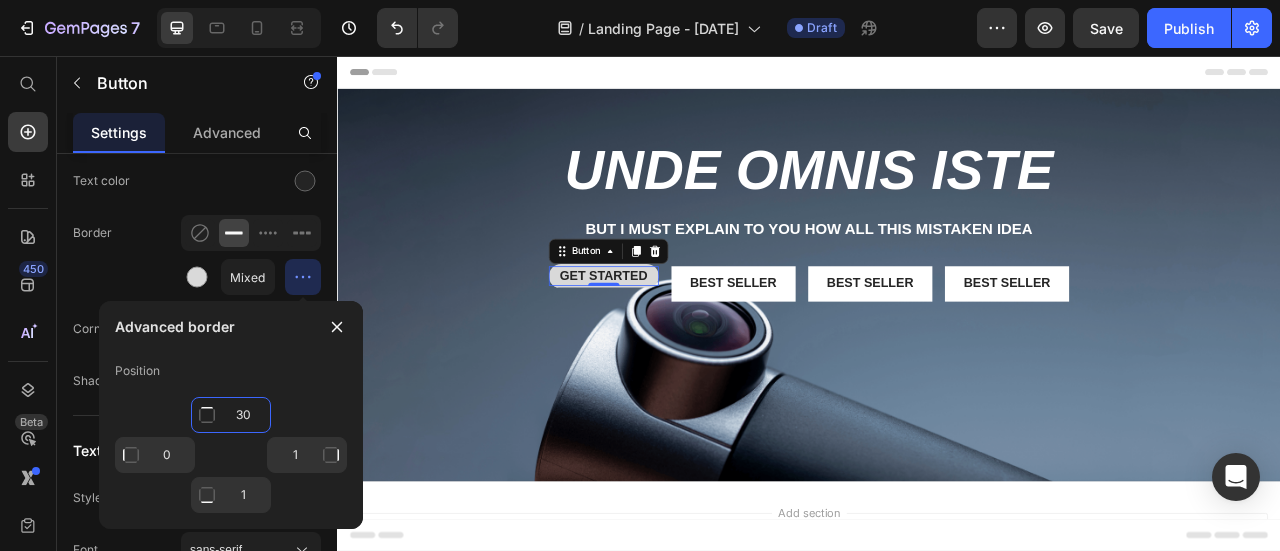 click on "30" 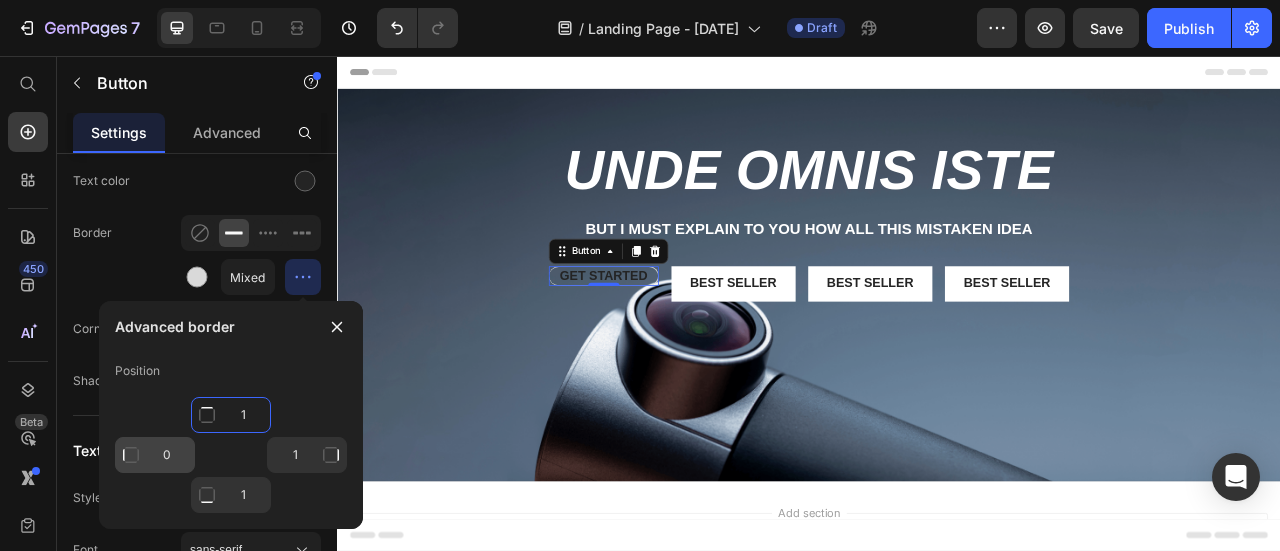 type on "1" 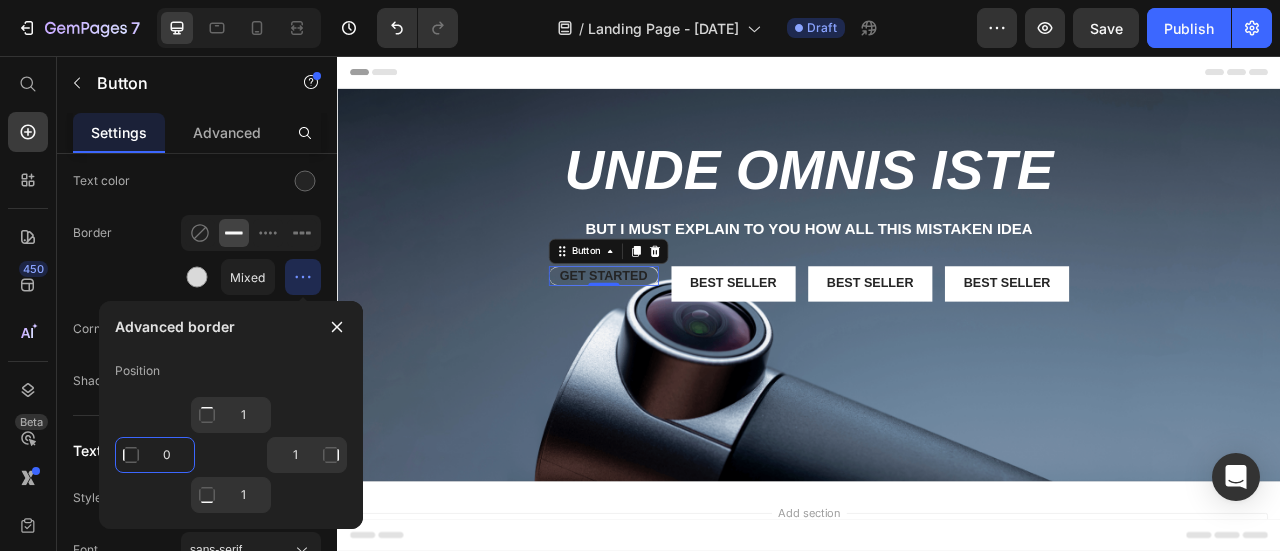click on "0" 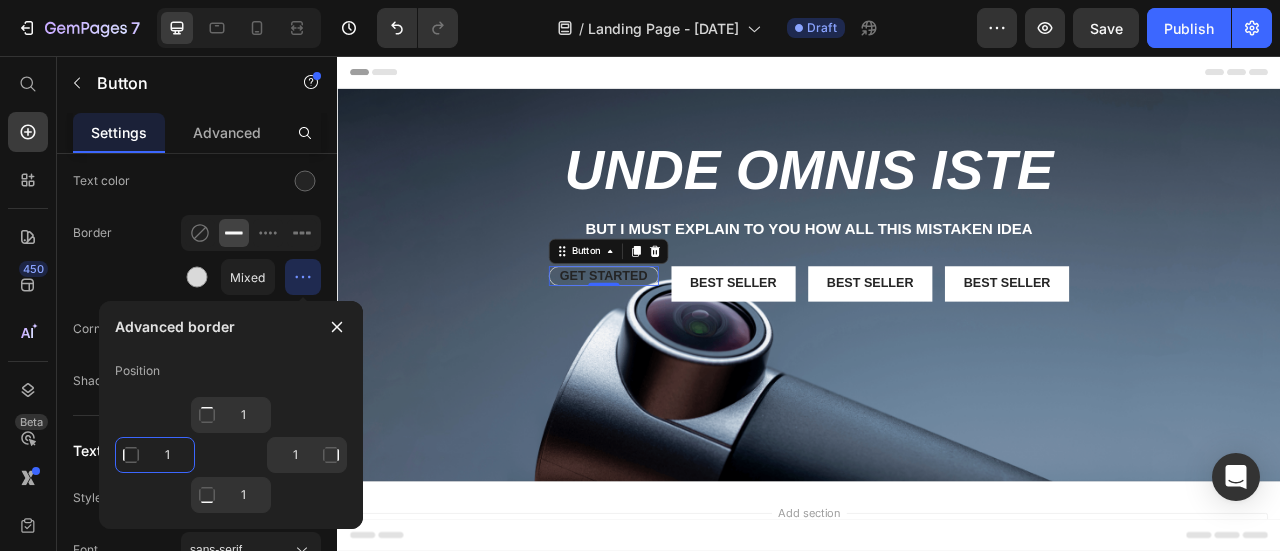 type on "1" 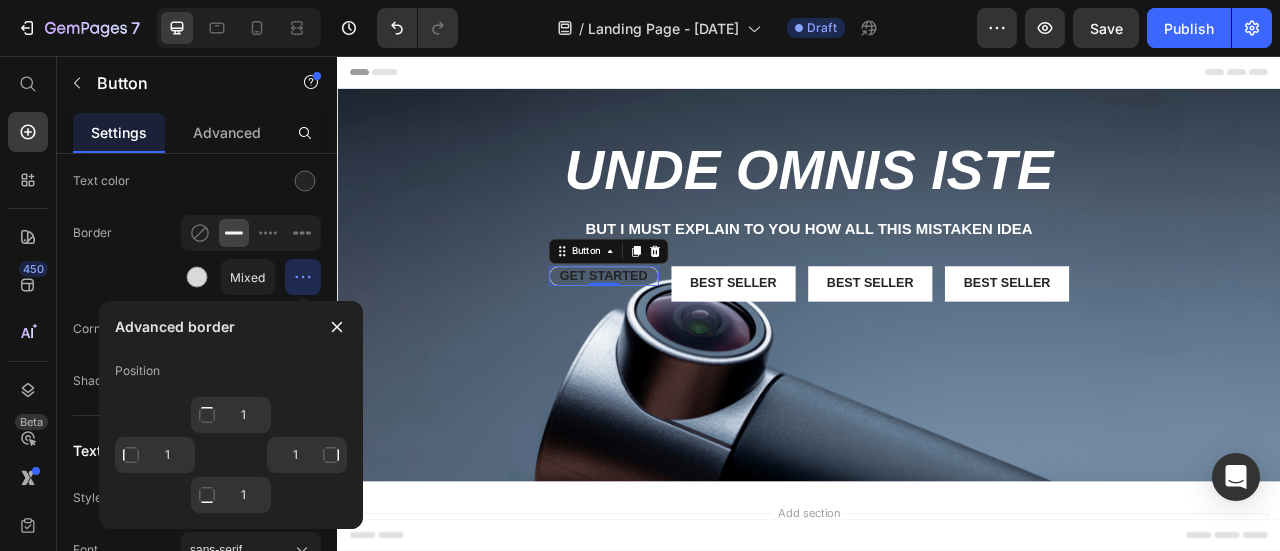 click on "Border Mixed" 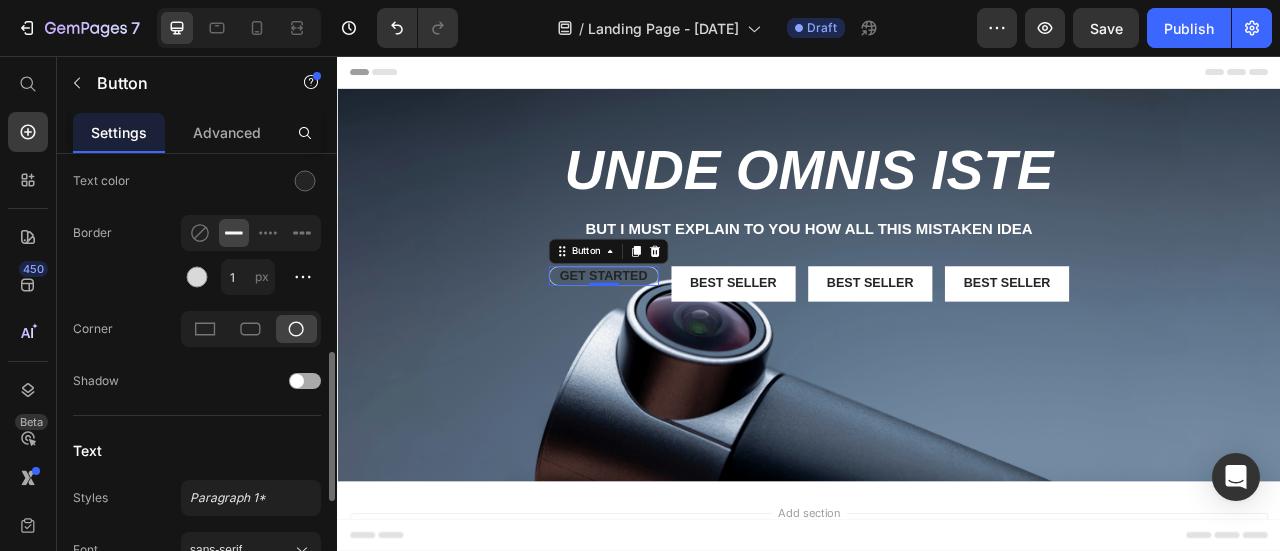 click on "Shadow" 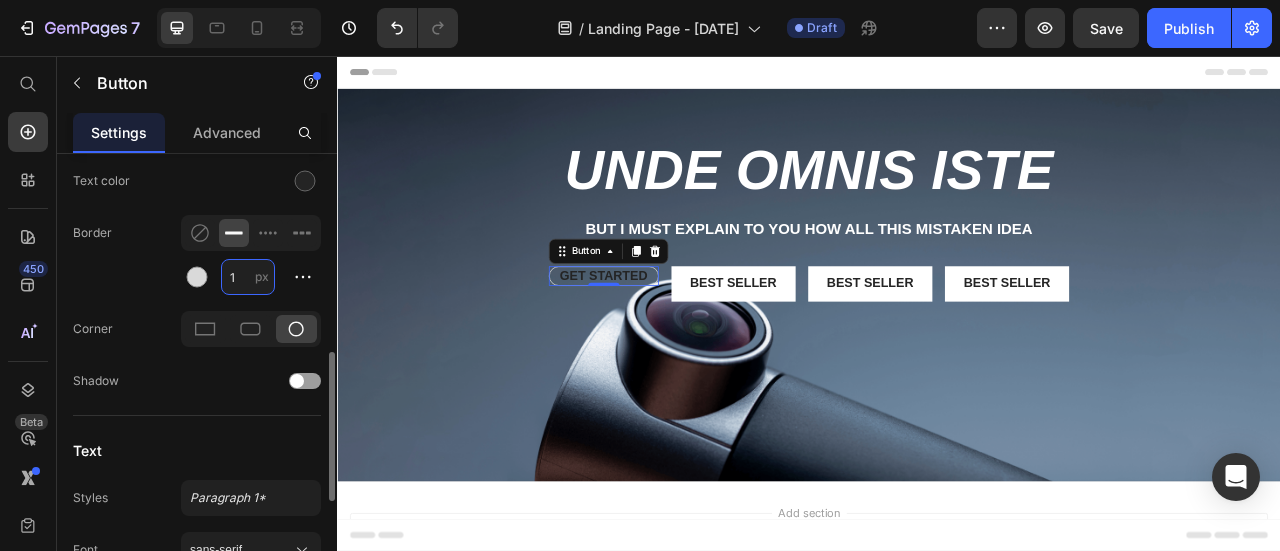 click on "1" at bounding box center [248, 277] 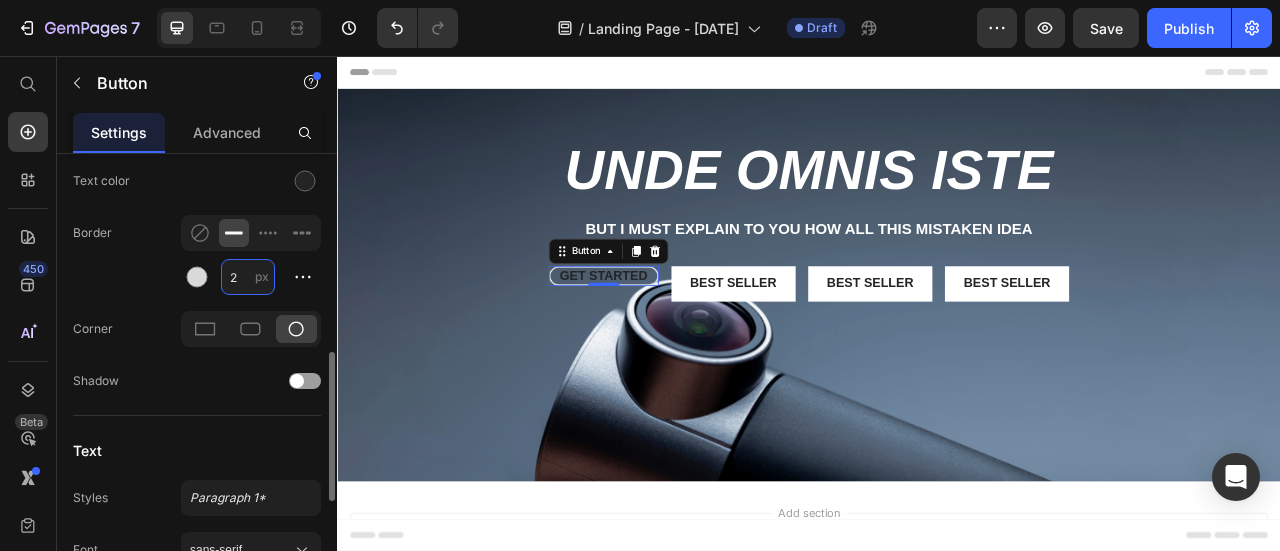 type on "2" 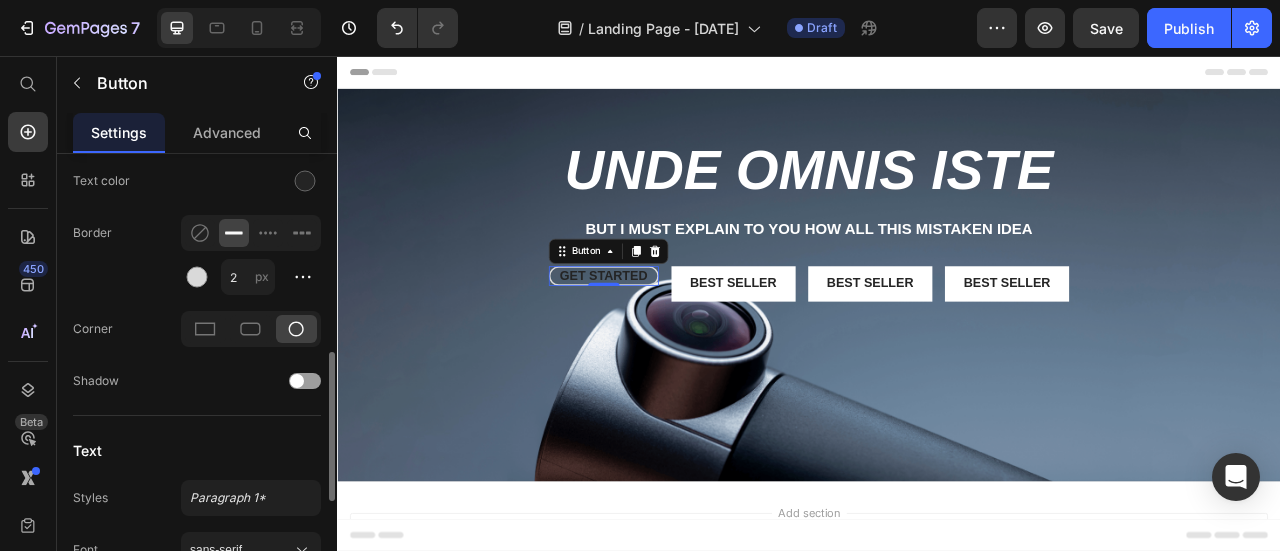 click on "Border 2 px" 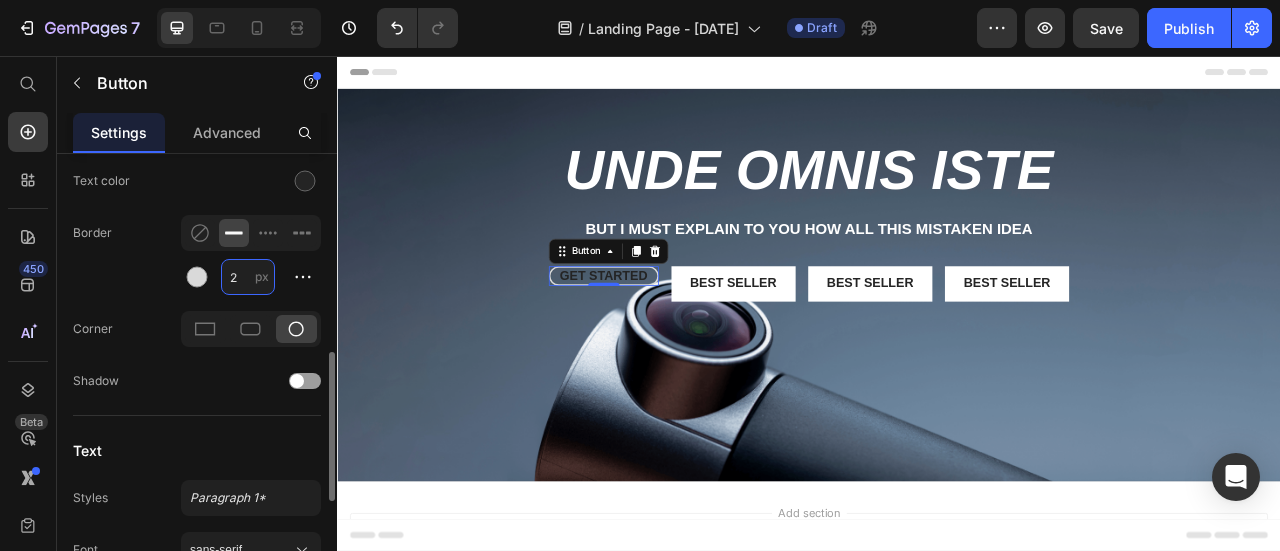 click on "2" at bounding box center (248, 277) 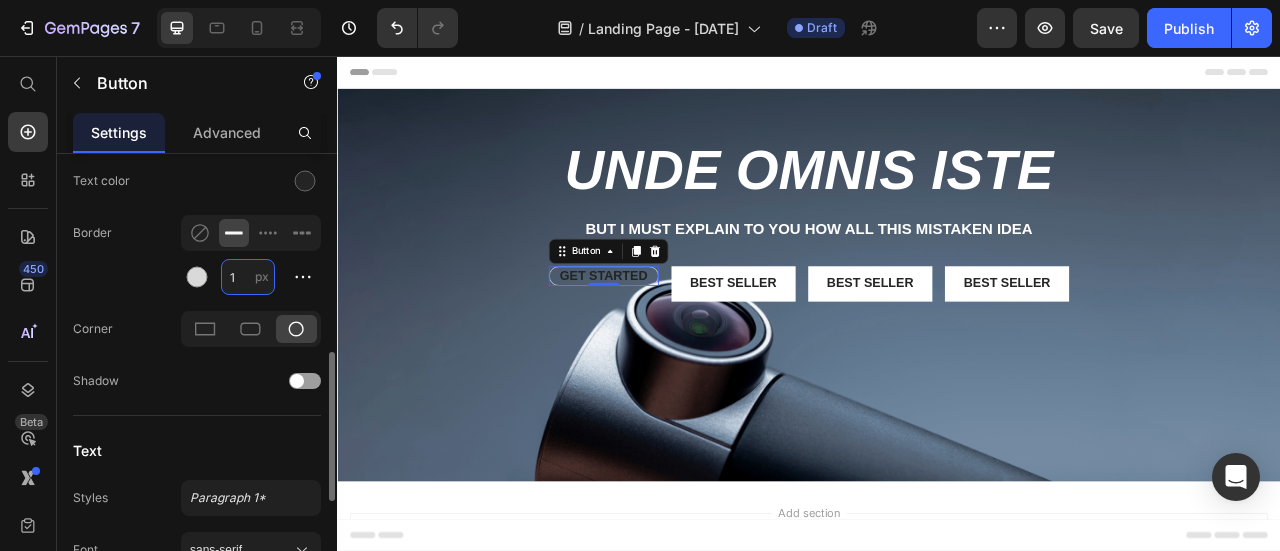 type on "1" 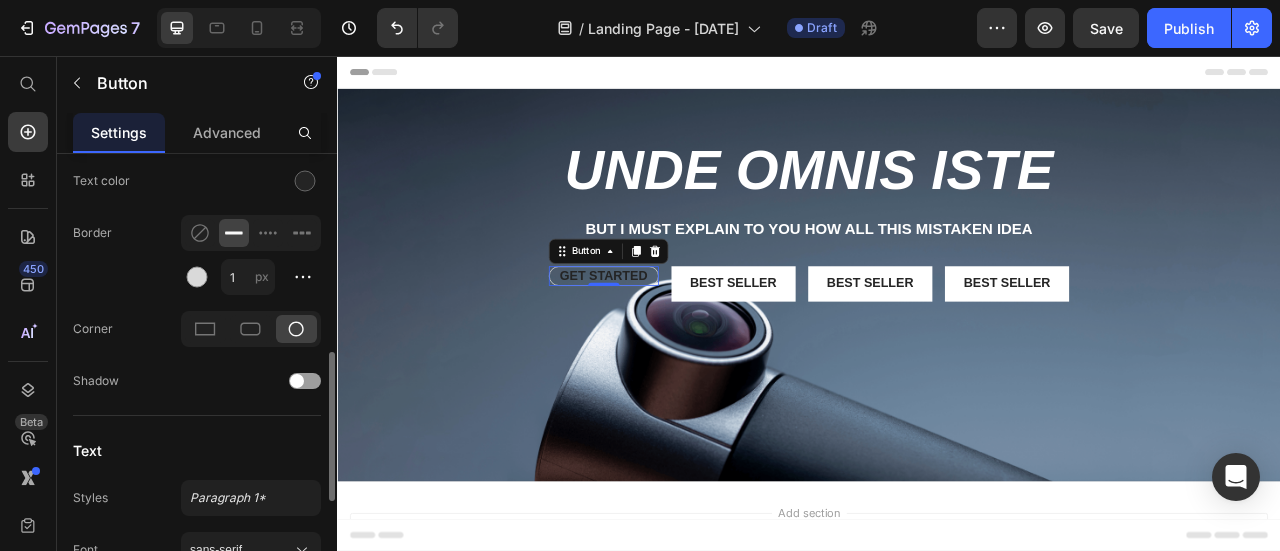 drag, startPoint x: 158, startPoint y: 294, endPoint x: 182, endPoint y: 333, distance: 45.79301 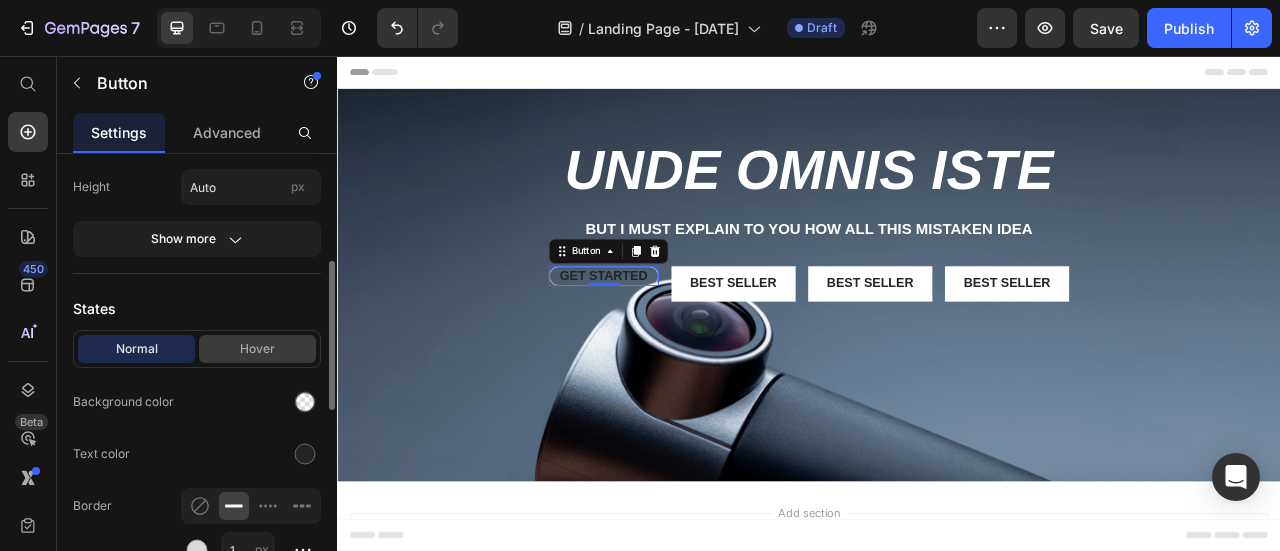 scroll, scrollTop: 427, scrollLeft: 0, axis: vertical 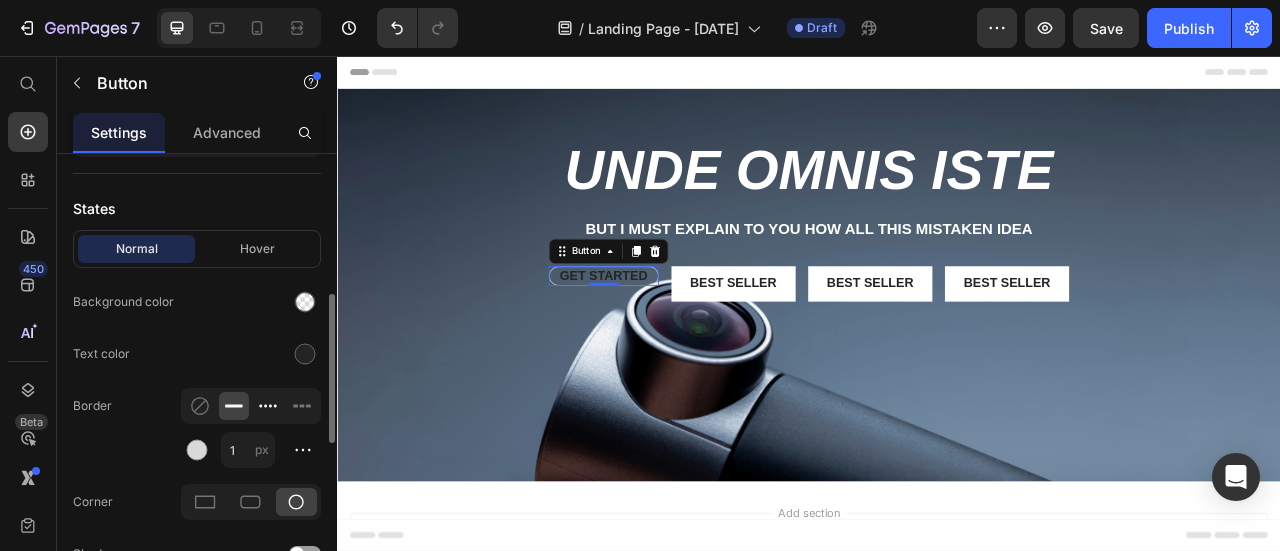 click at bounding box center (305, 354) 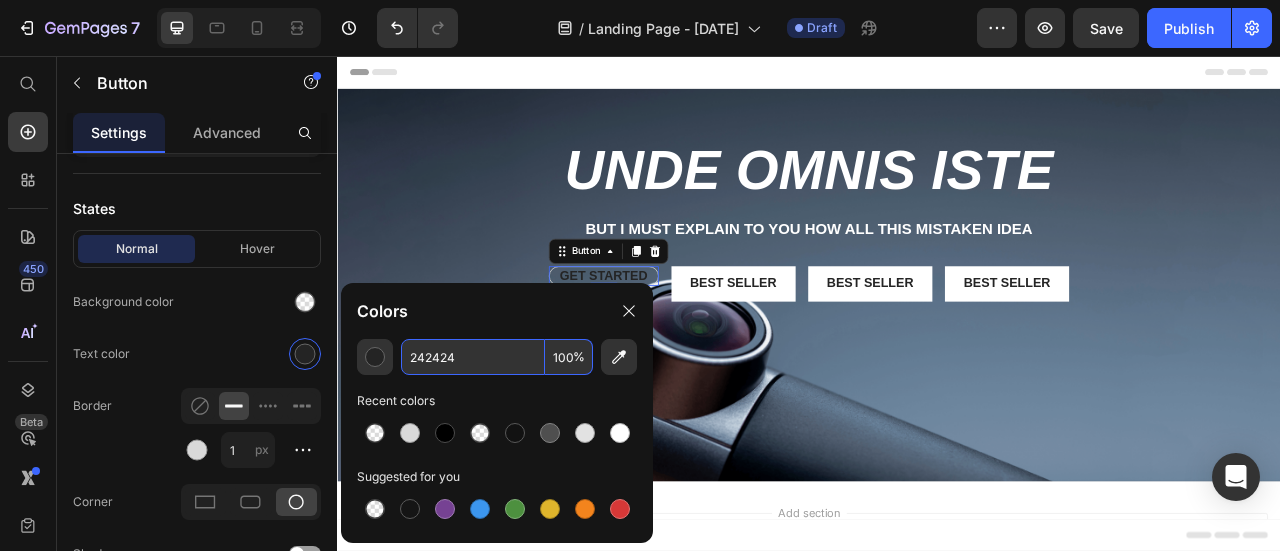 click on "242424" at bounding box center [473, 357] 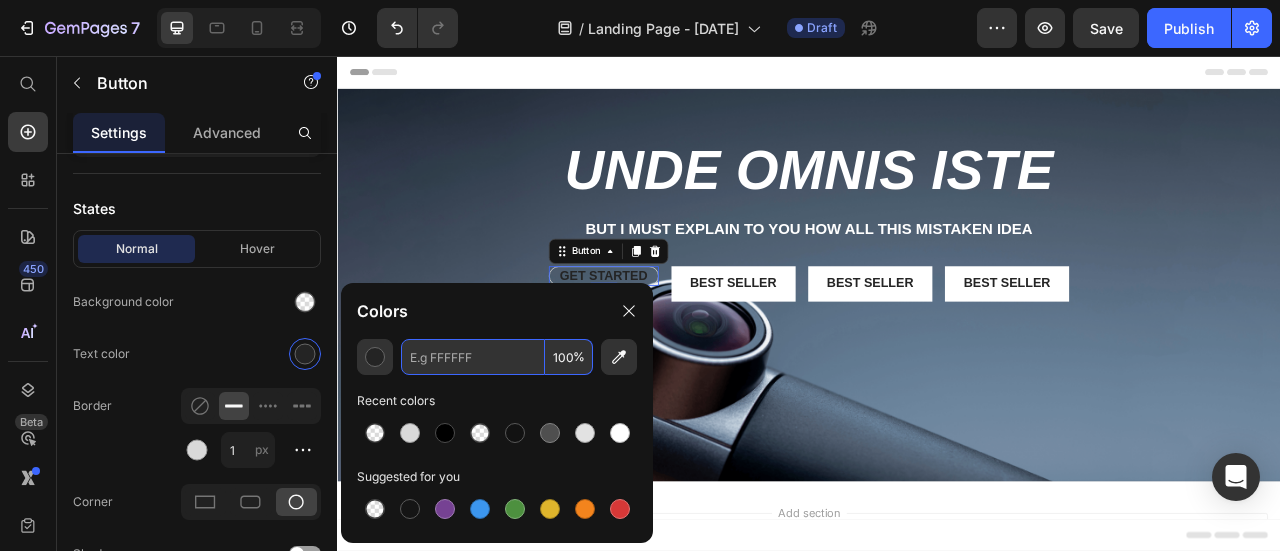 paste on "rgb(18 18 18 / 75%)" 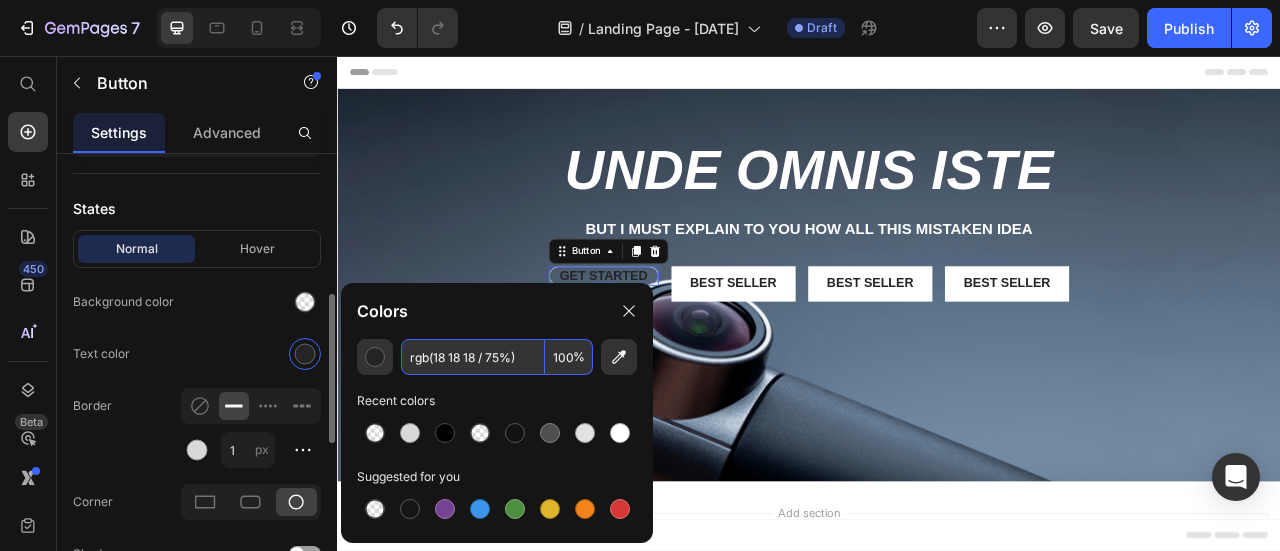 type on "242424" 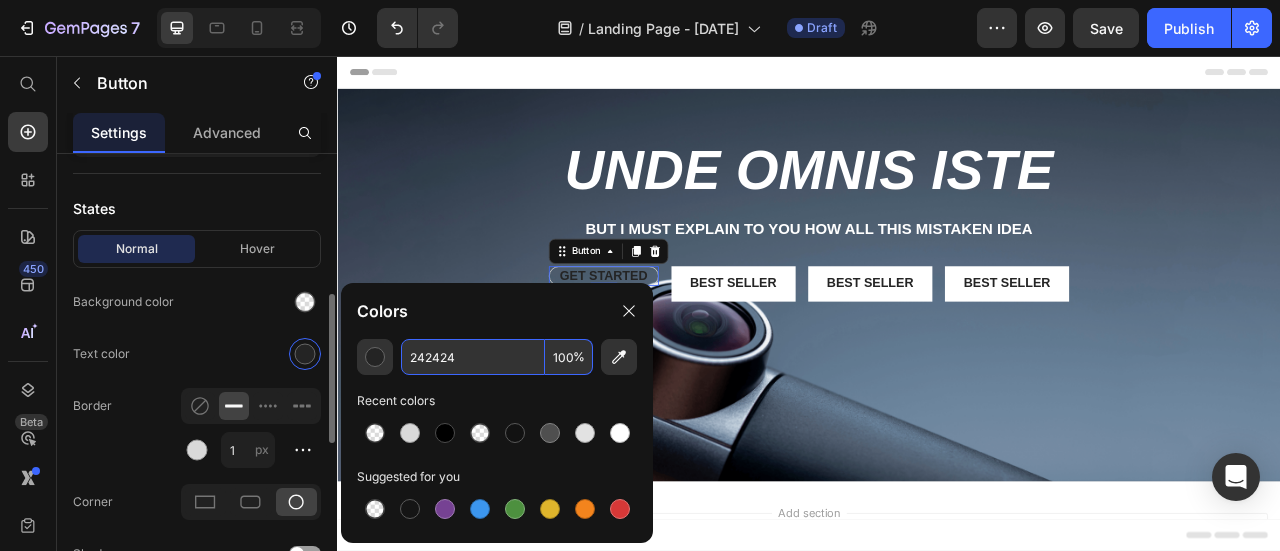 click on "Normal Hover Background color Text color Border 1 px Corner Shadow" 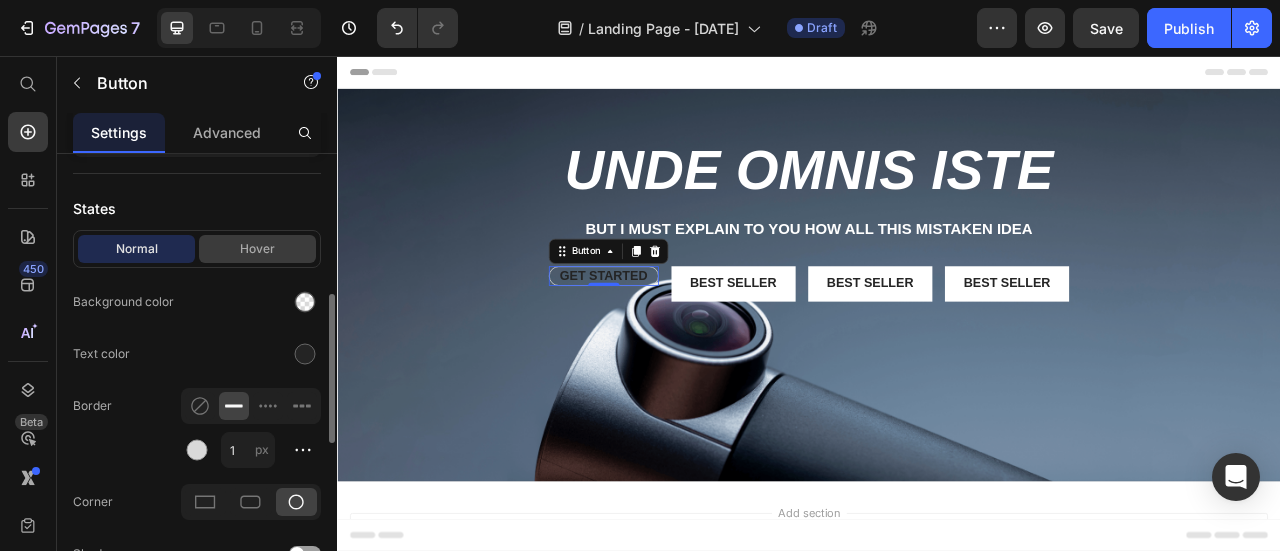 click on "Hover" at bounding box center (257, 249) 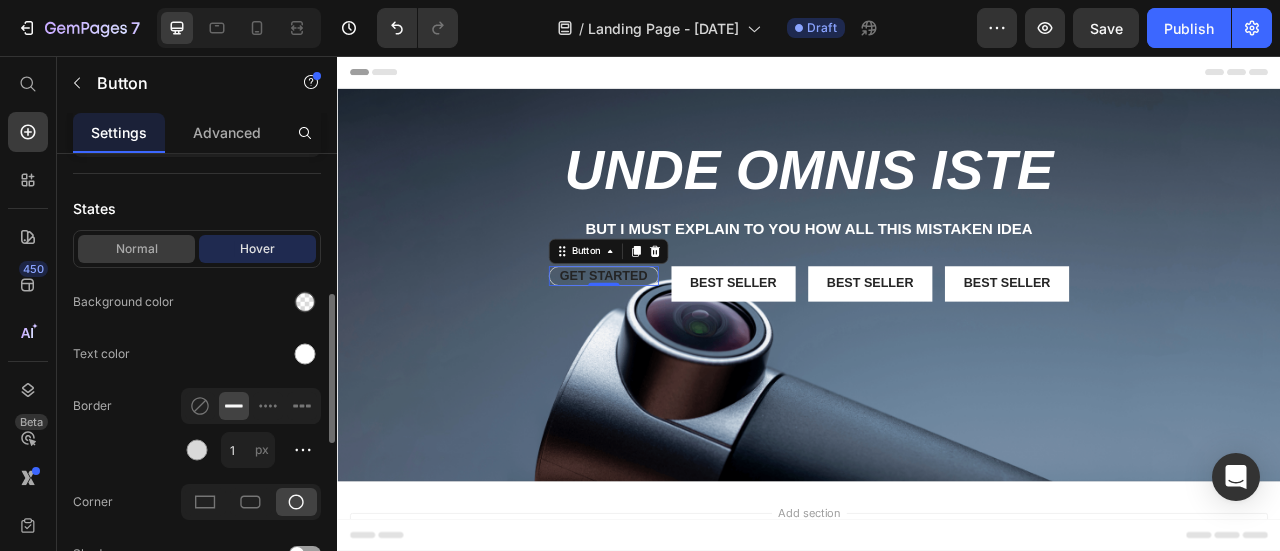 click on "Normal" at bounding box center (136, 249) 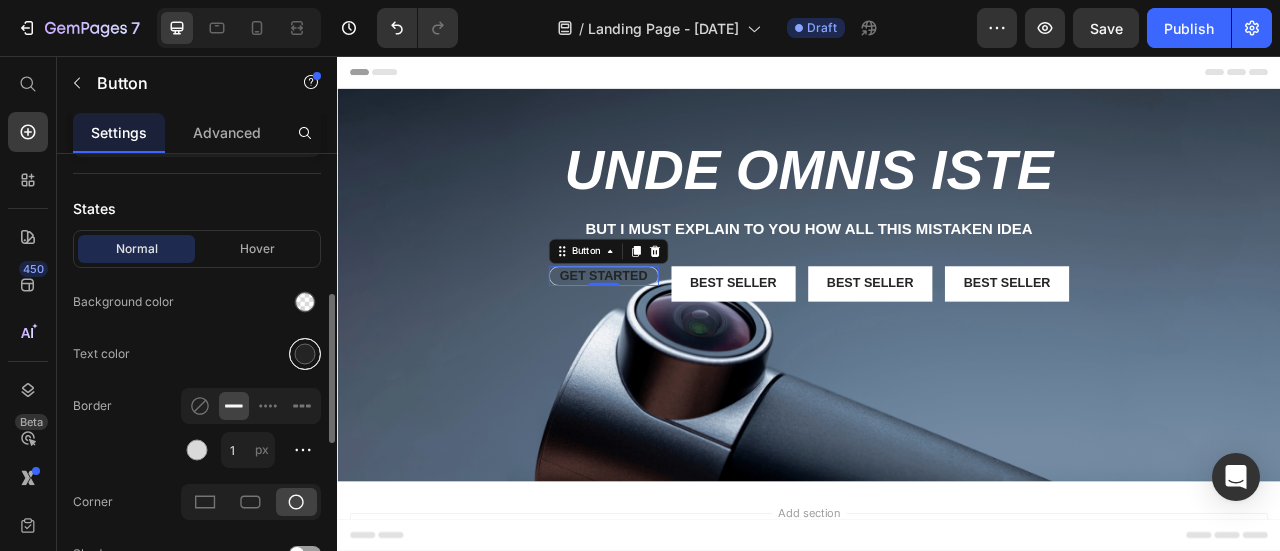 click at bounding box center [305, 354] 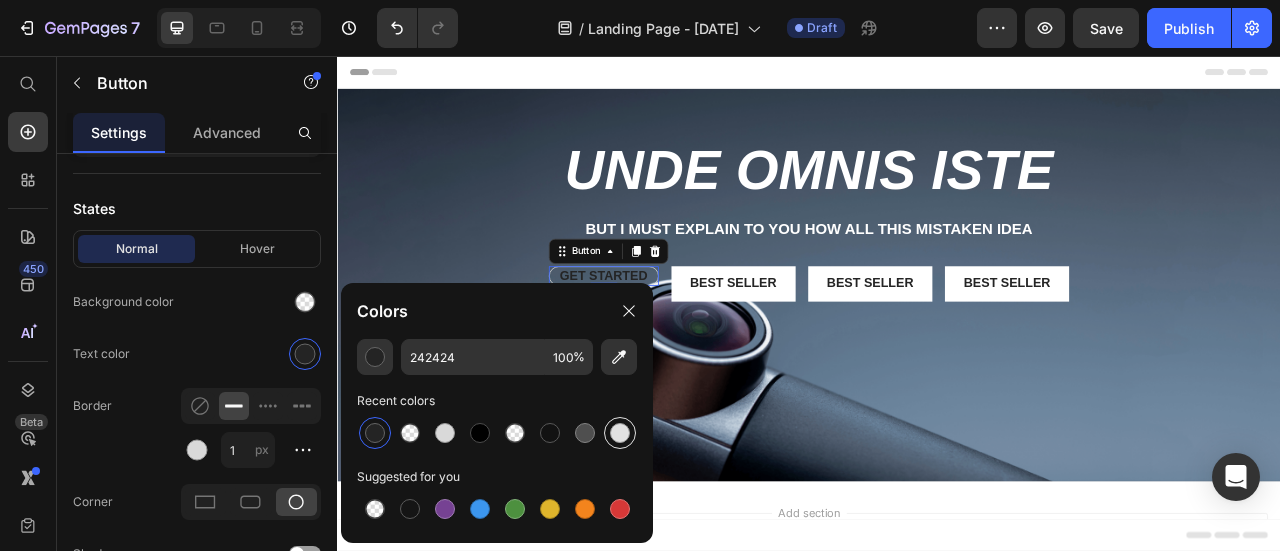 click at bounding box center (620, 433) 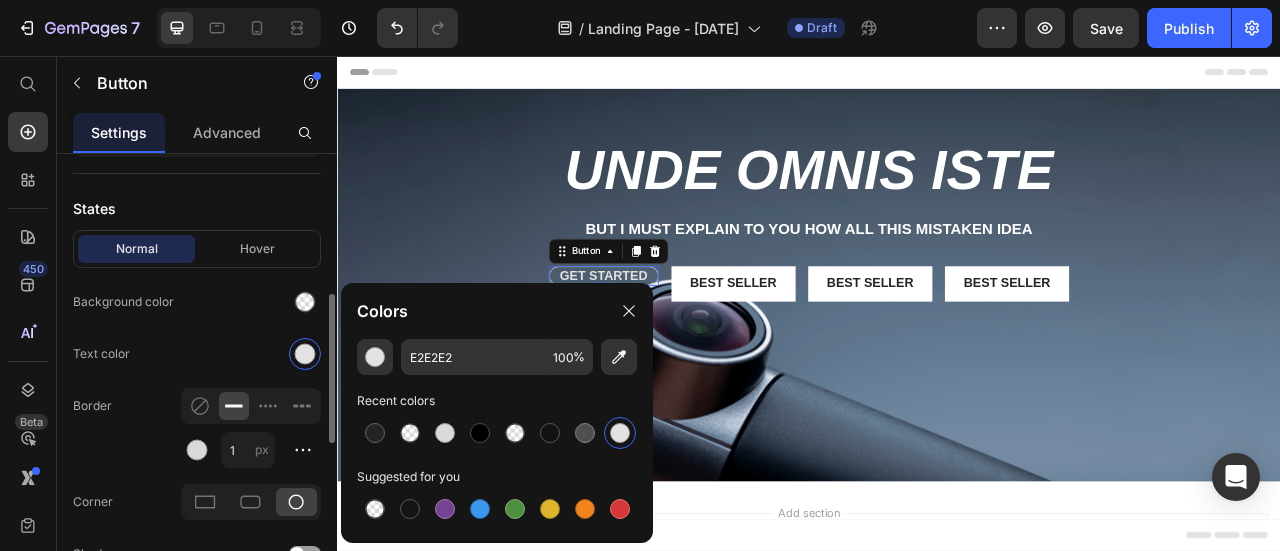 click on "Text color" 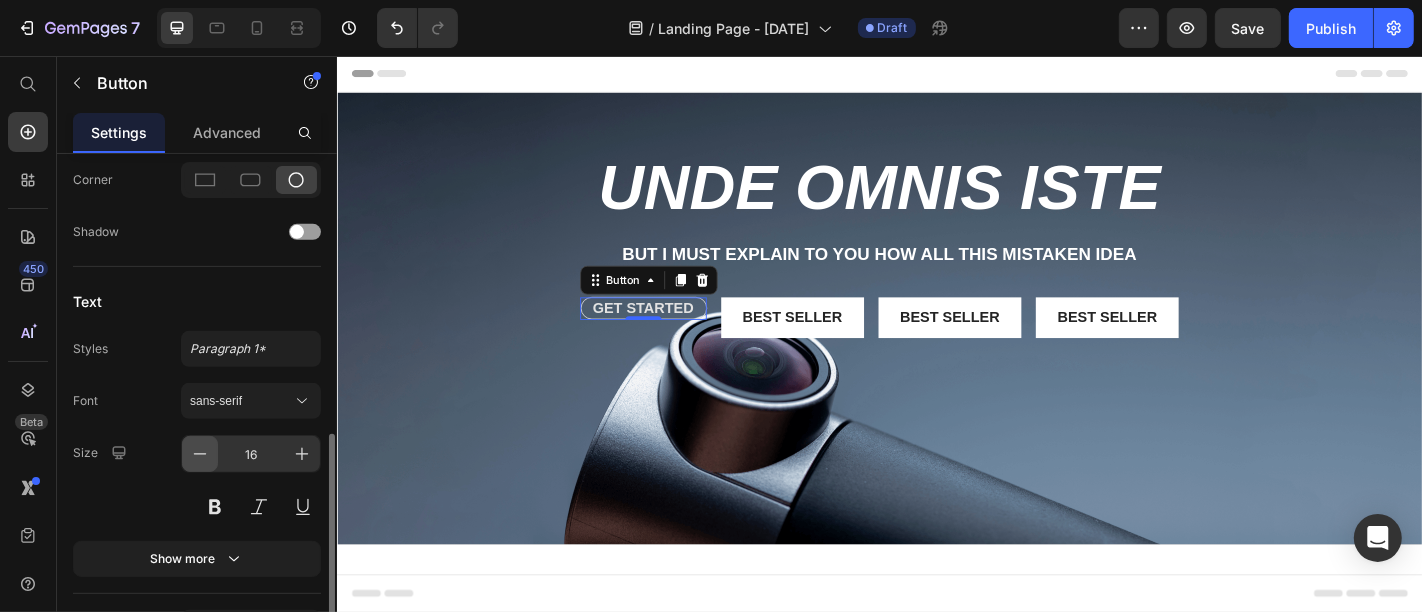 scroll, scrollTop: 527, scrollLeft: 0, axis: vertical 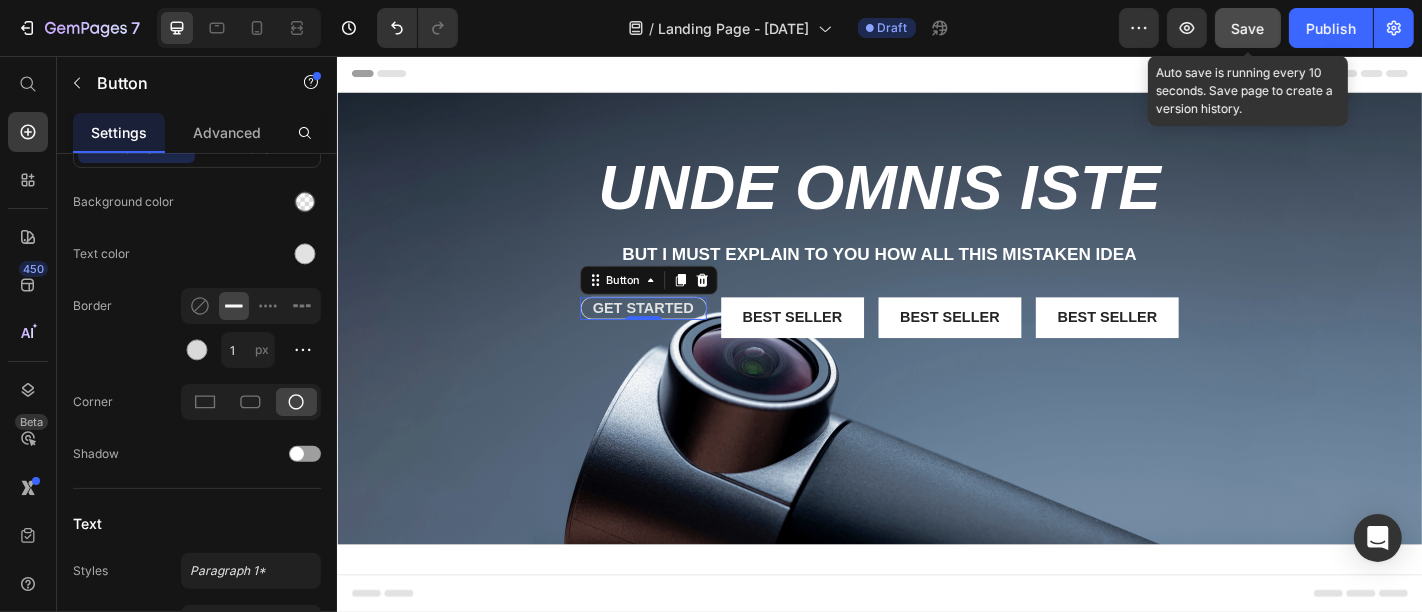 click on "Save" 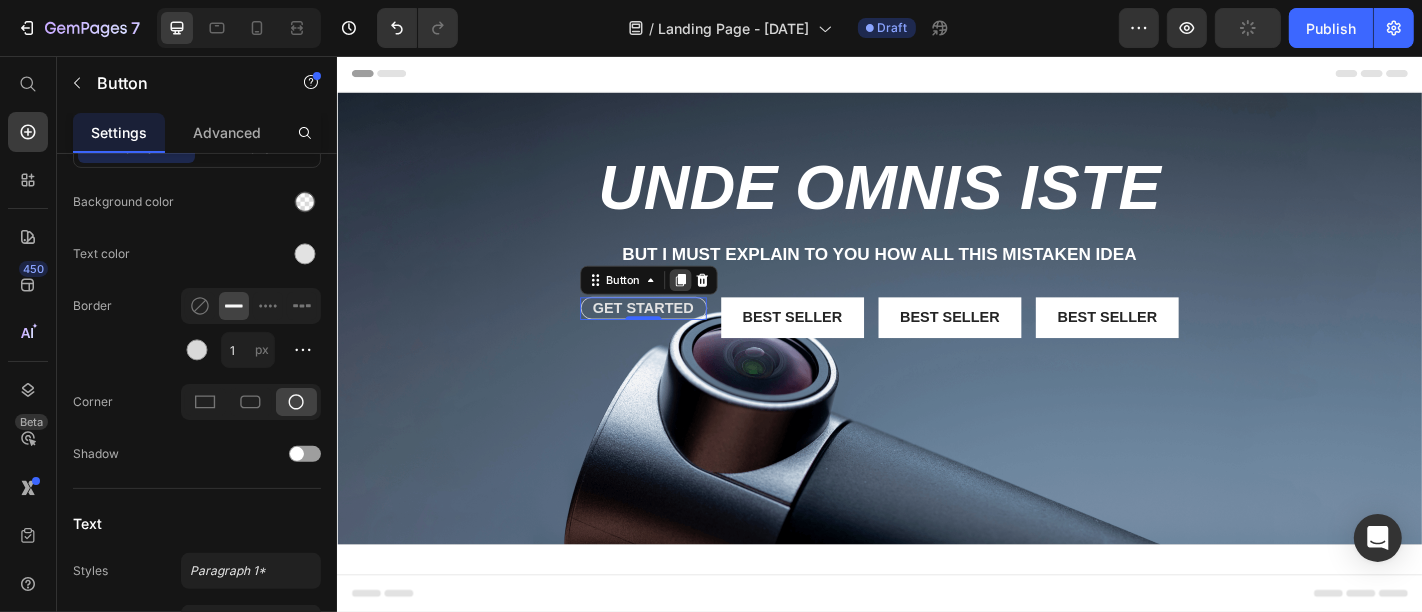 click 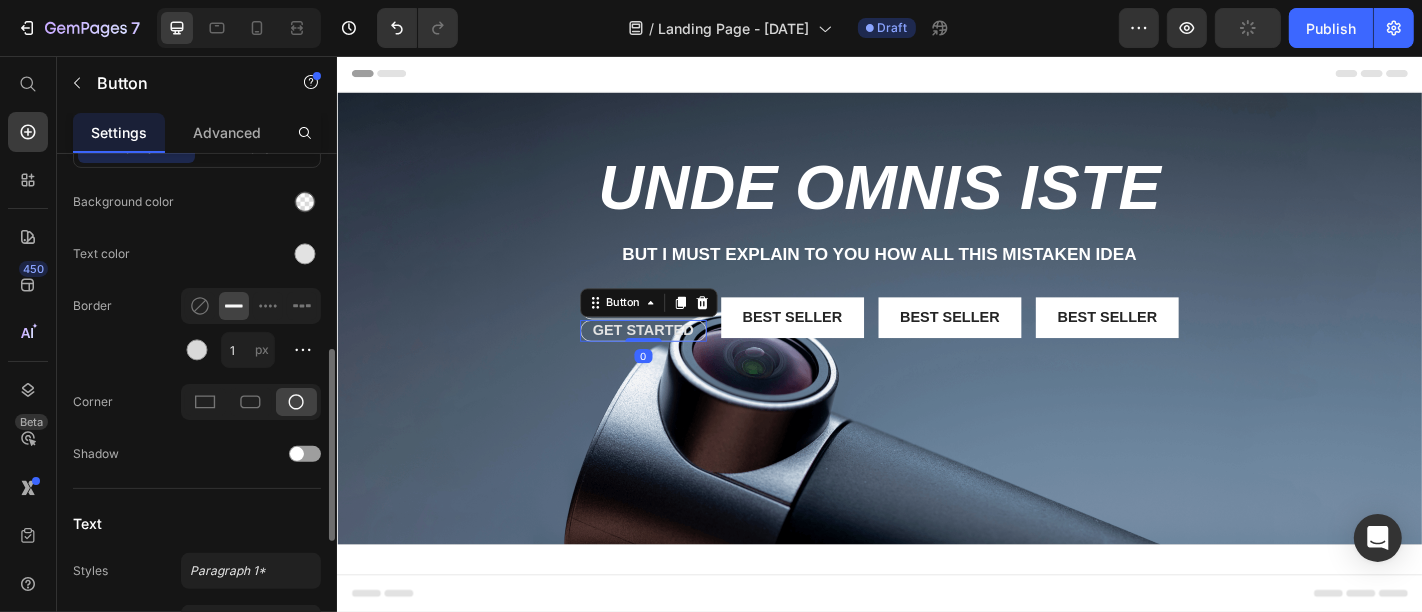 scroll, scrollTop: 526, scrollLeft: 0, axis: vertical 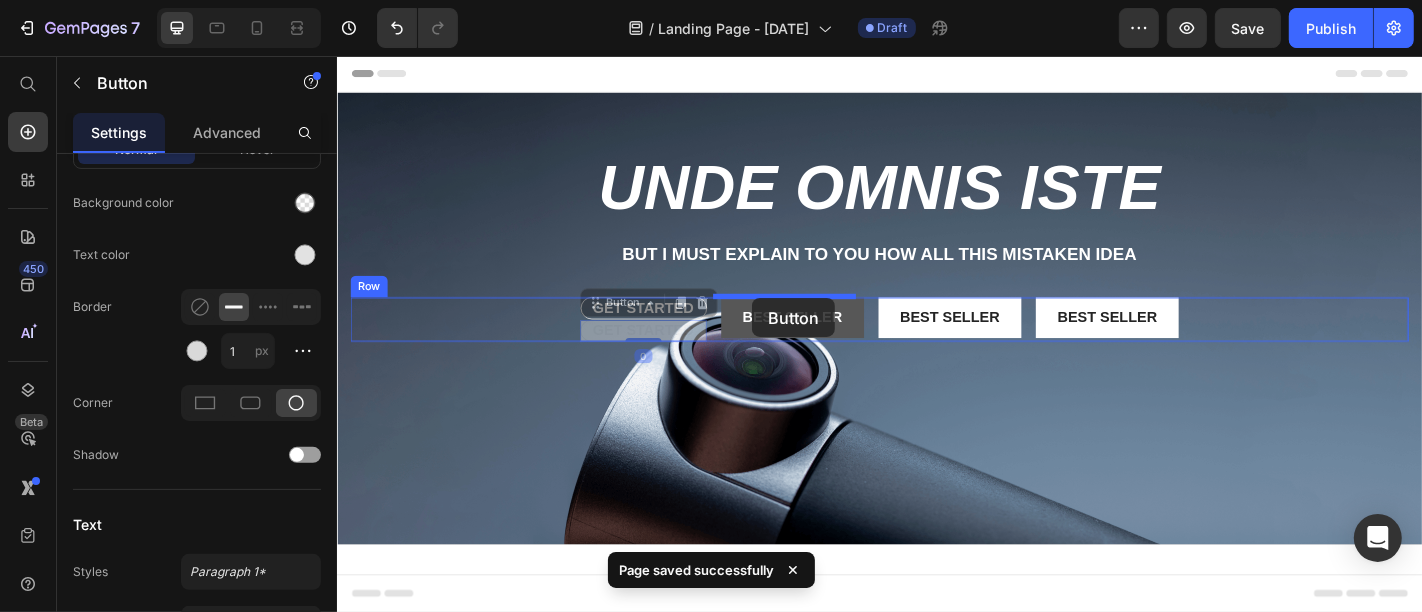 drag, startPoint x: 640, startPoint y: 326, endPoint x: 795, endPoint y: 323, distance: 155.02902 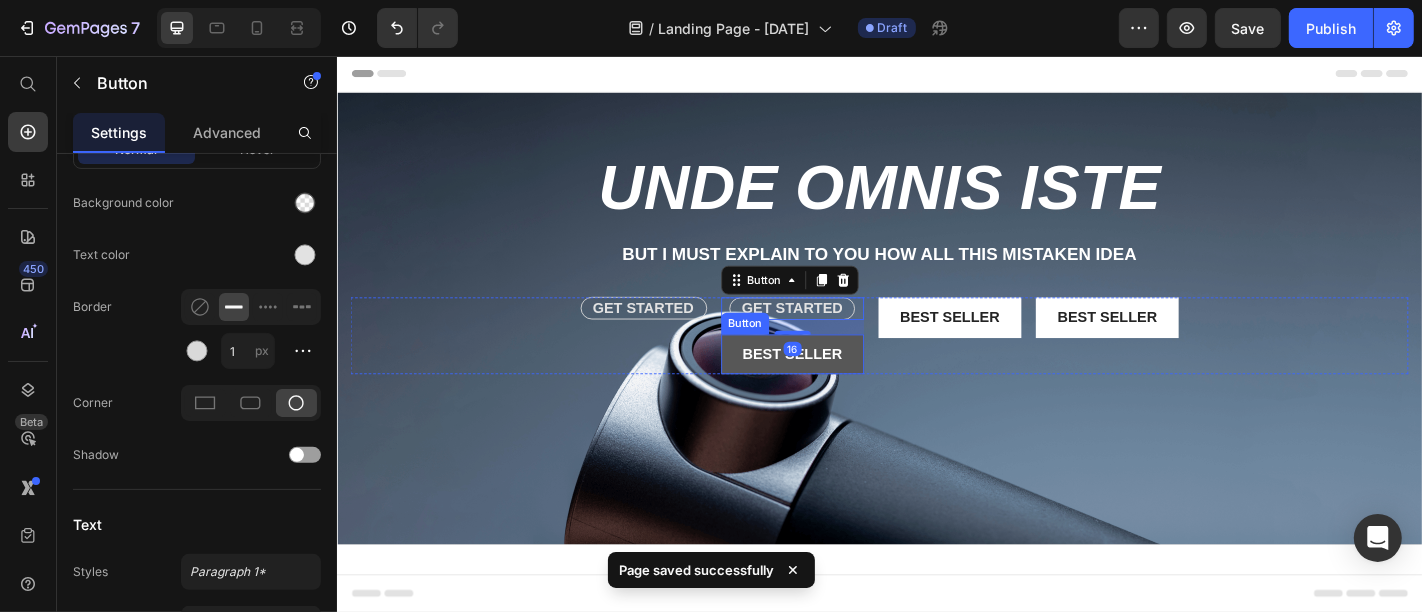 click on "Best Seller" at bounding box center (840, 385) 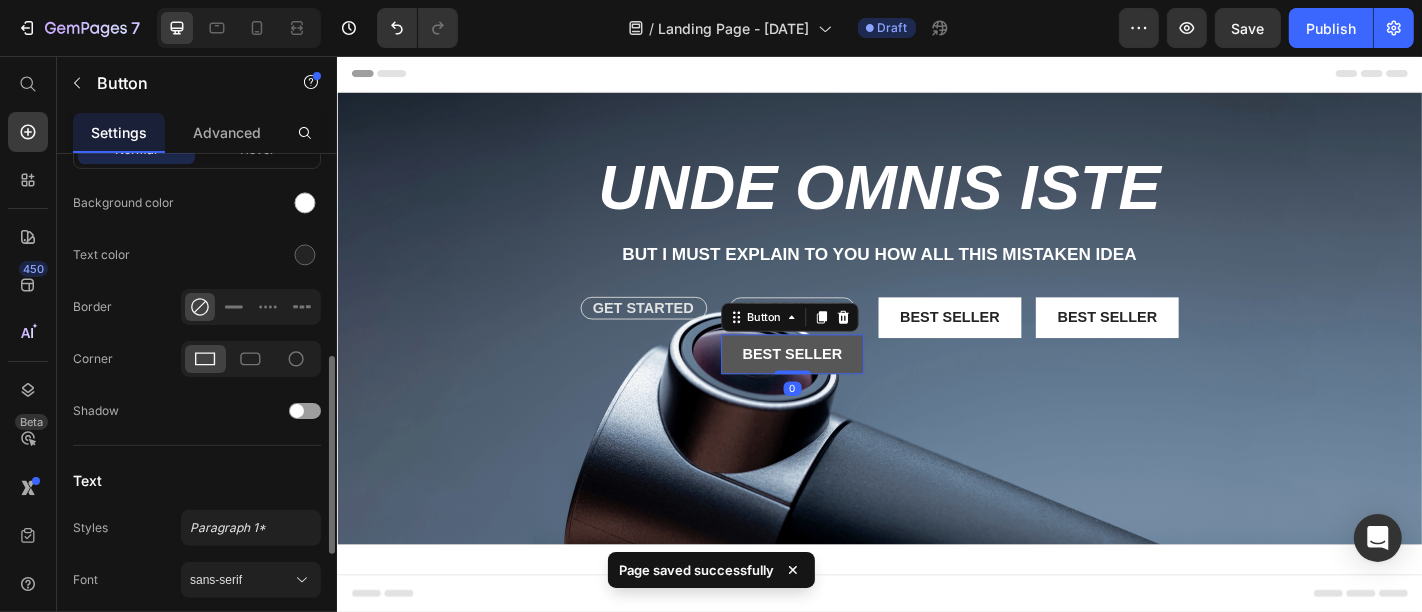 scroll, scrollTop: 525, scrollLeft: 0, axis: vertical 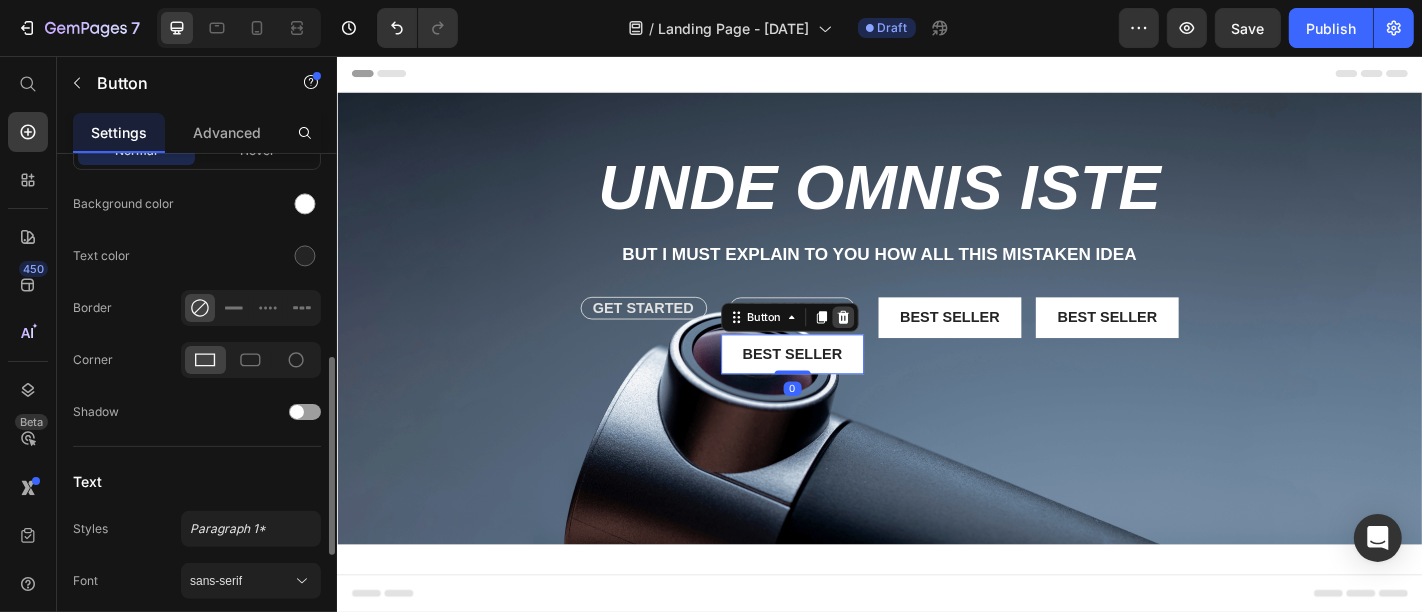 click 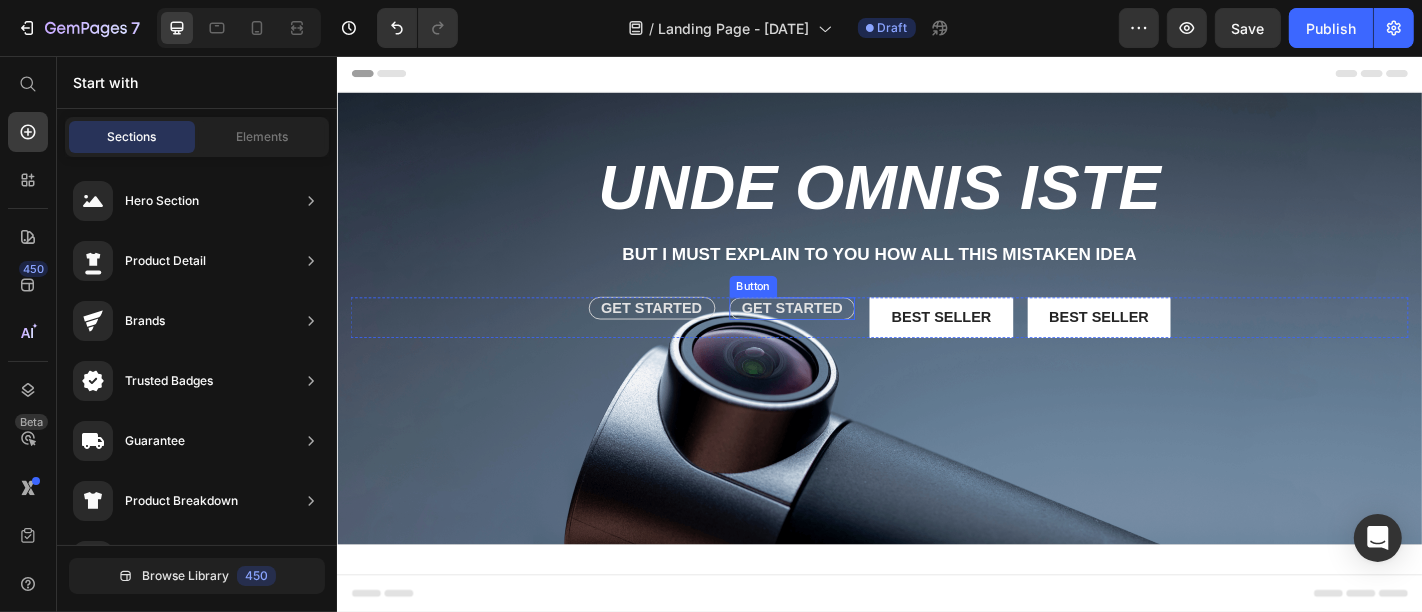 click on "Get started" at bounding box center [840, 334] 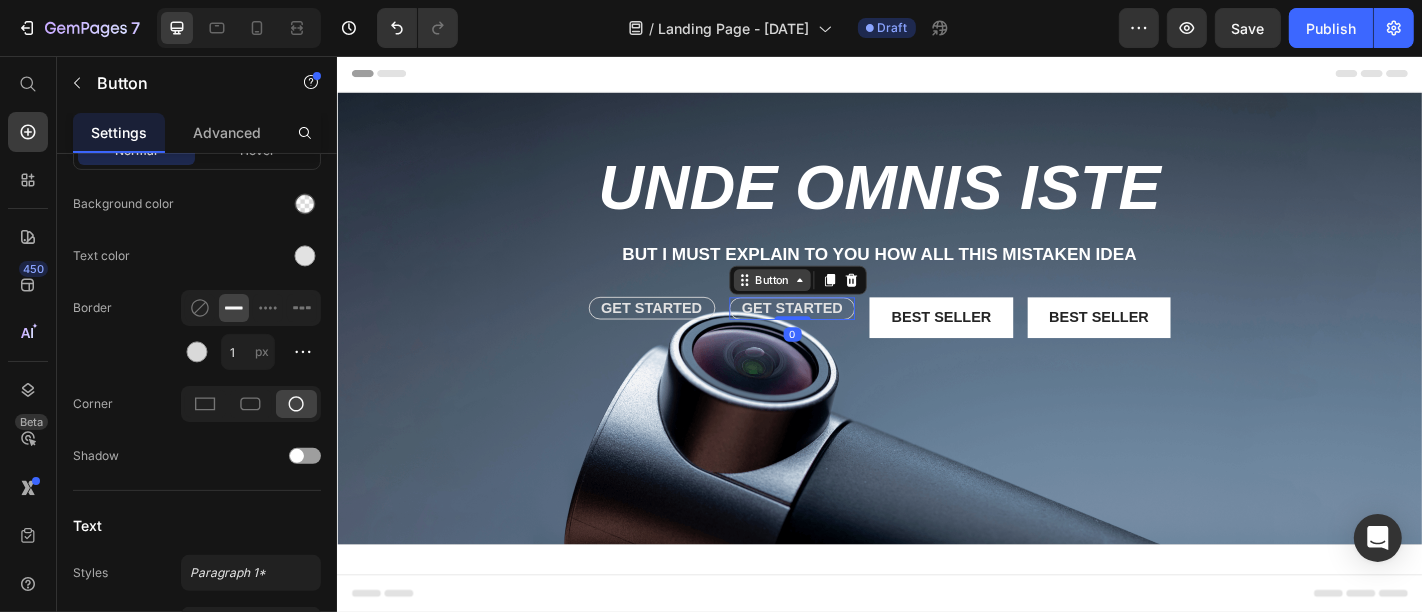 click on "Button" at bounding box center (817, 303) 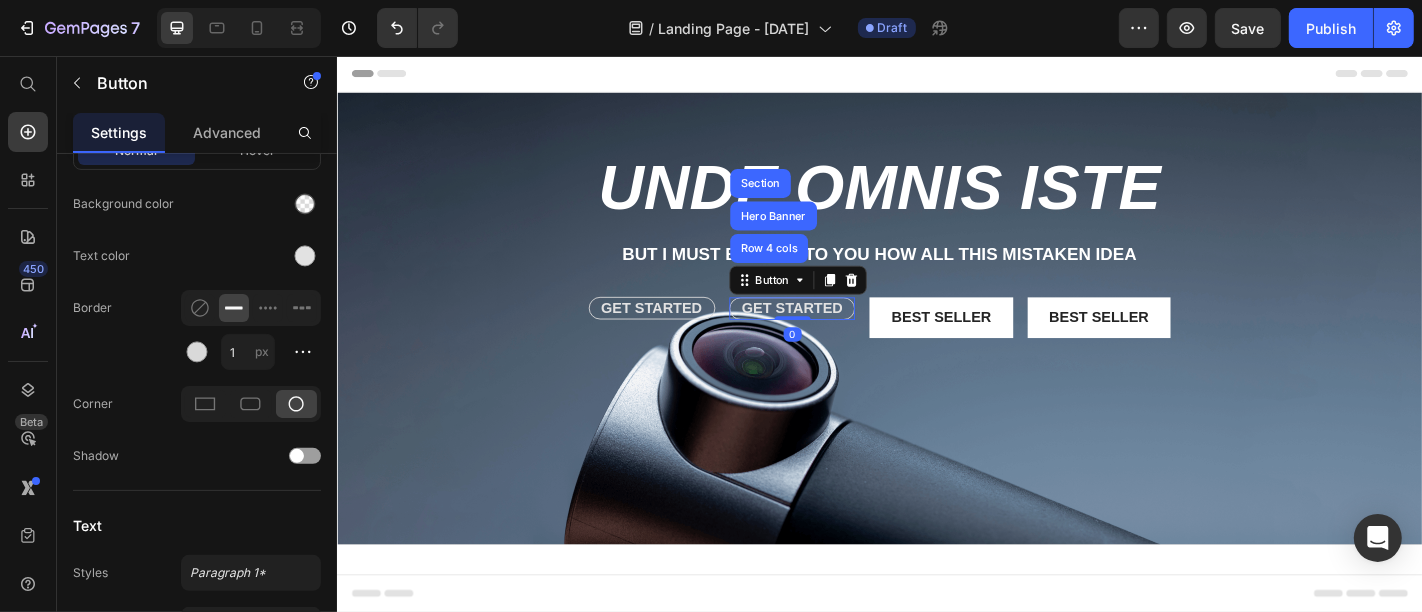 click 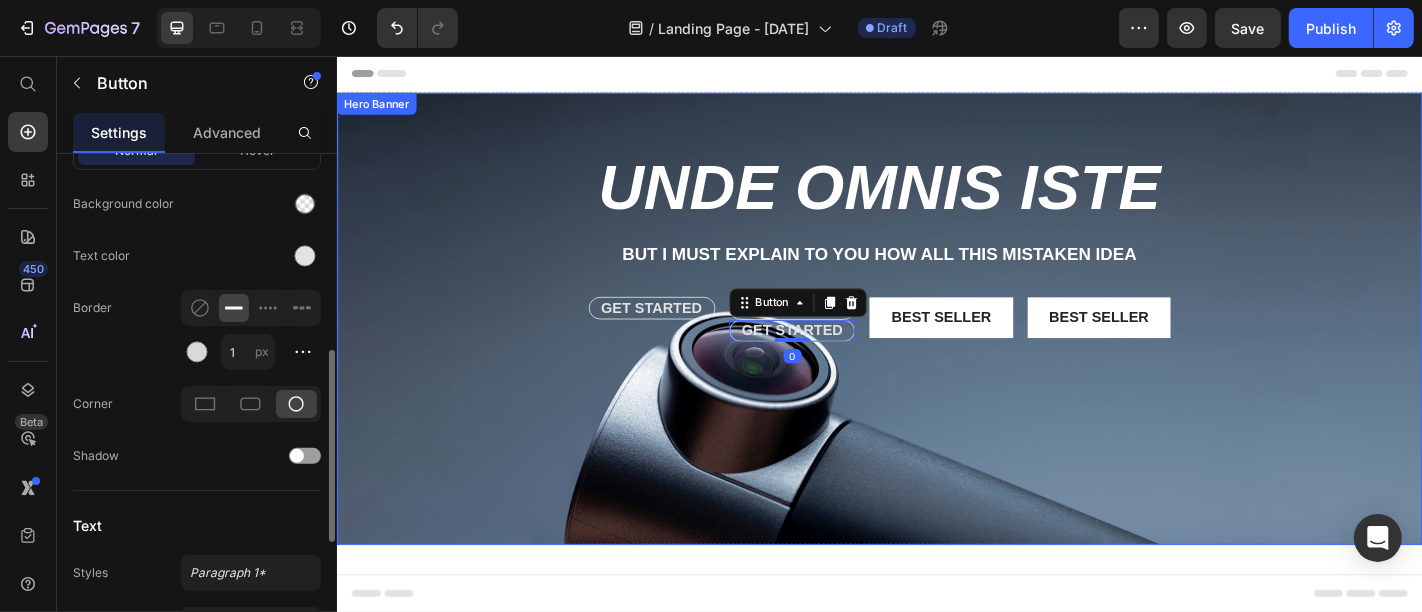 scroll, scrollTop: 525, scrollLeft: 0, axis: vertical 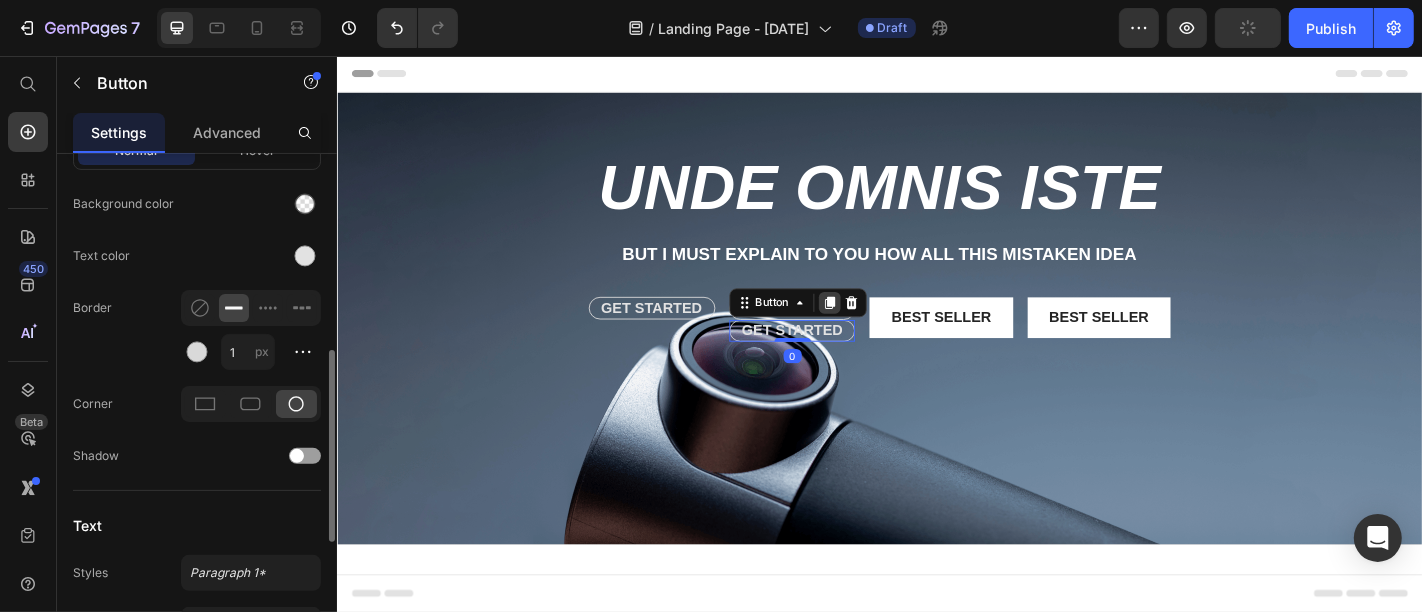 click 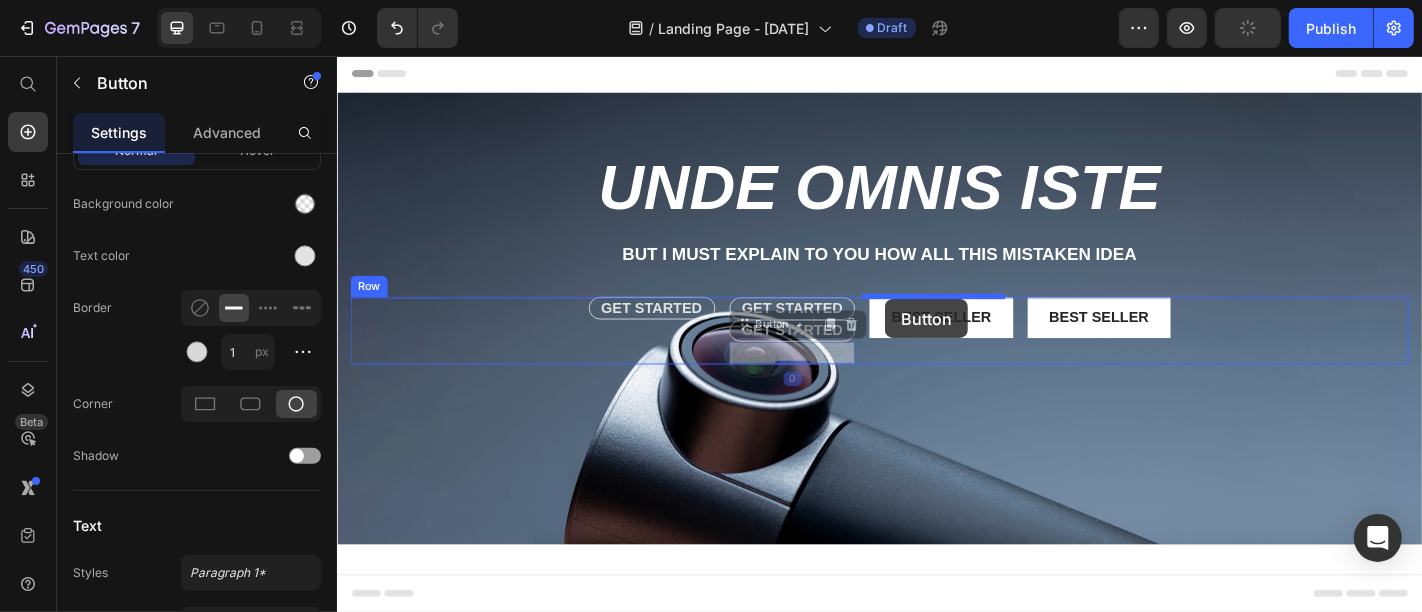 drag, startPoint x: 782, startPoint y: 353, endPoint x: 942, endPoint y: 324, distance: 162.60689 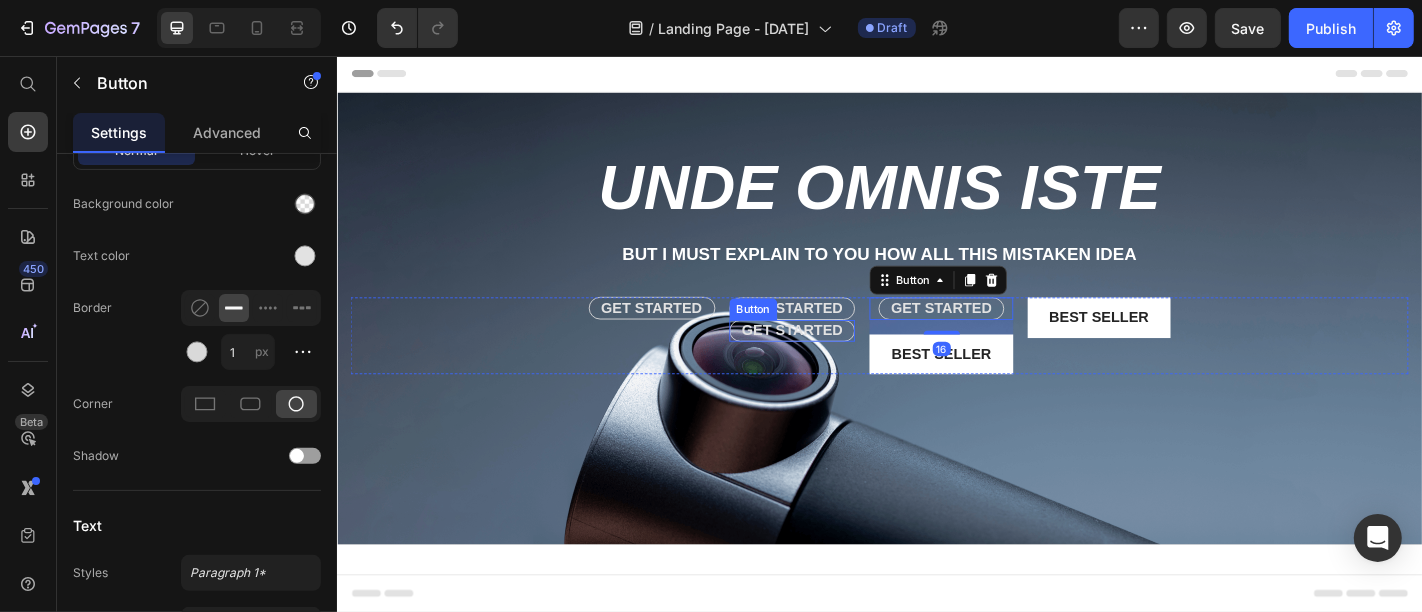 click on "Button" at bounding box center (796, 335) 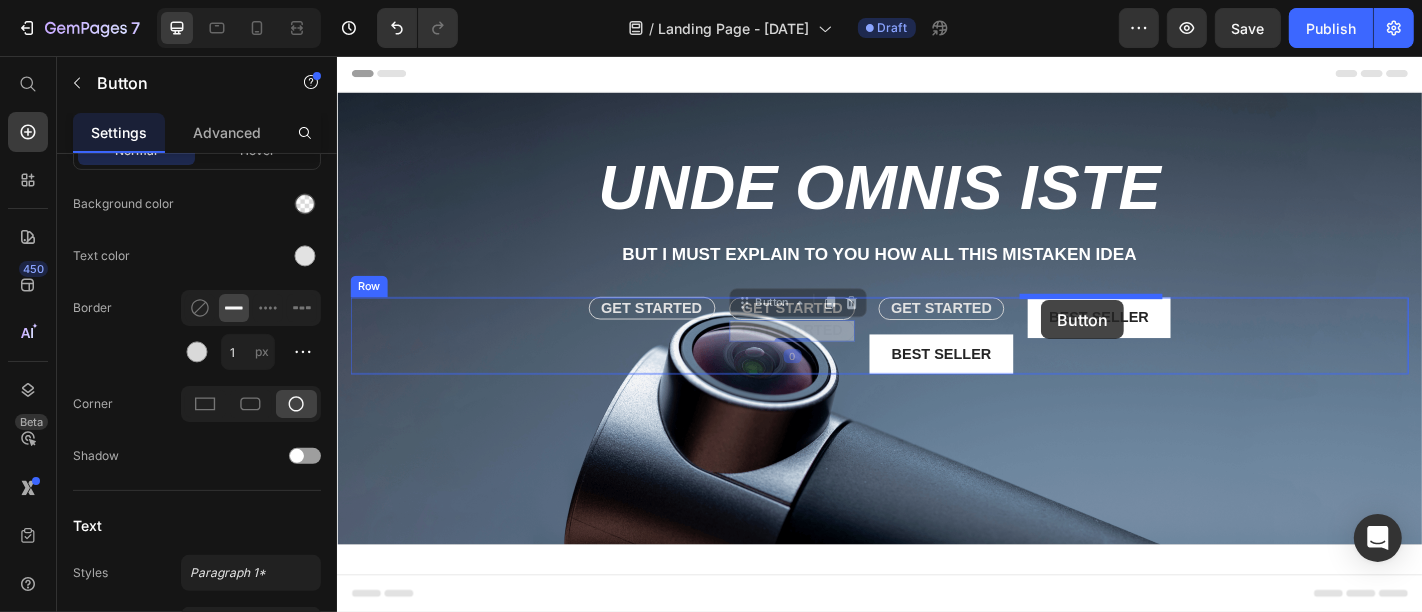 drag, startPoint x: 785, startPoint y: 331, endPoint x: 1115, endPoint y: 325, distance: 330.05453 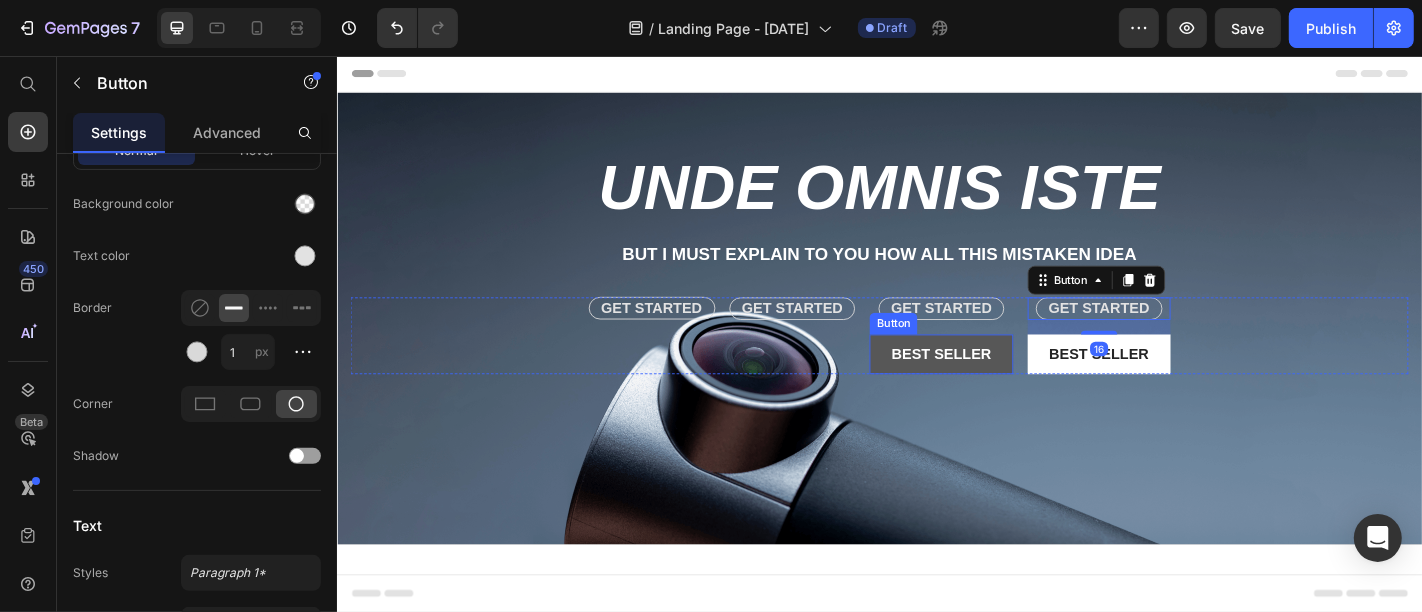 click on "Best Seller" at bounding box center [1004, 385] 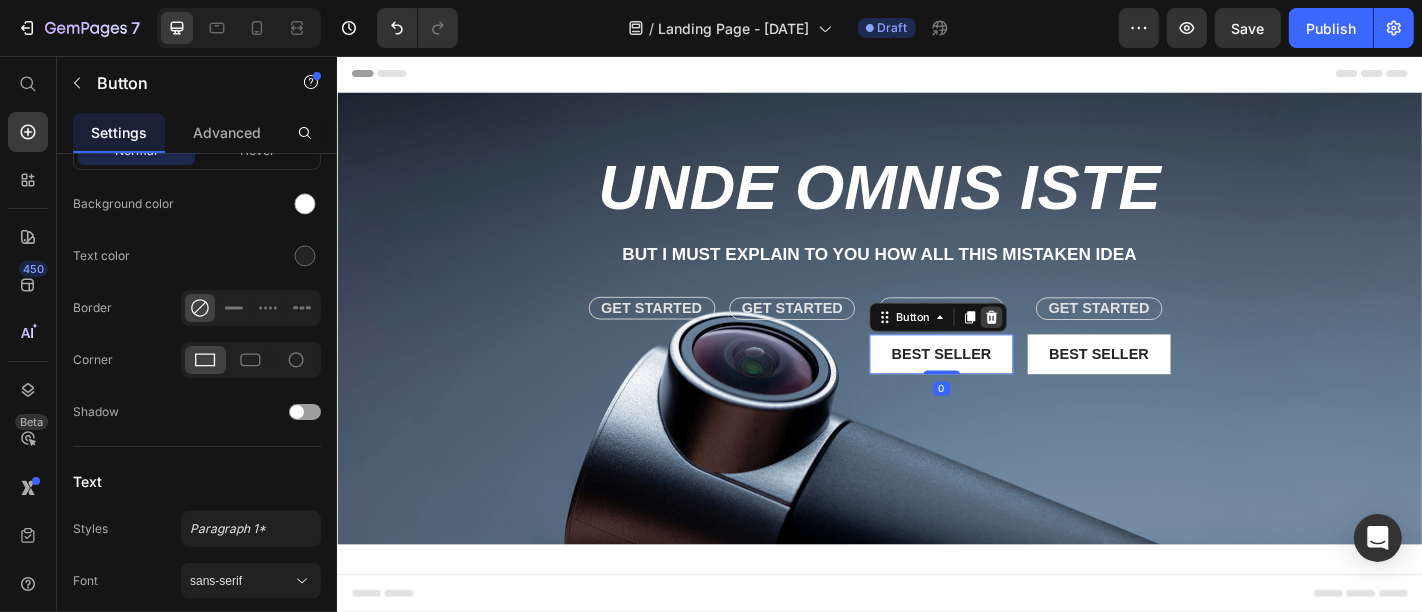 click 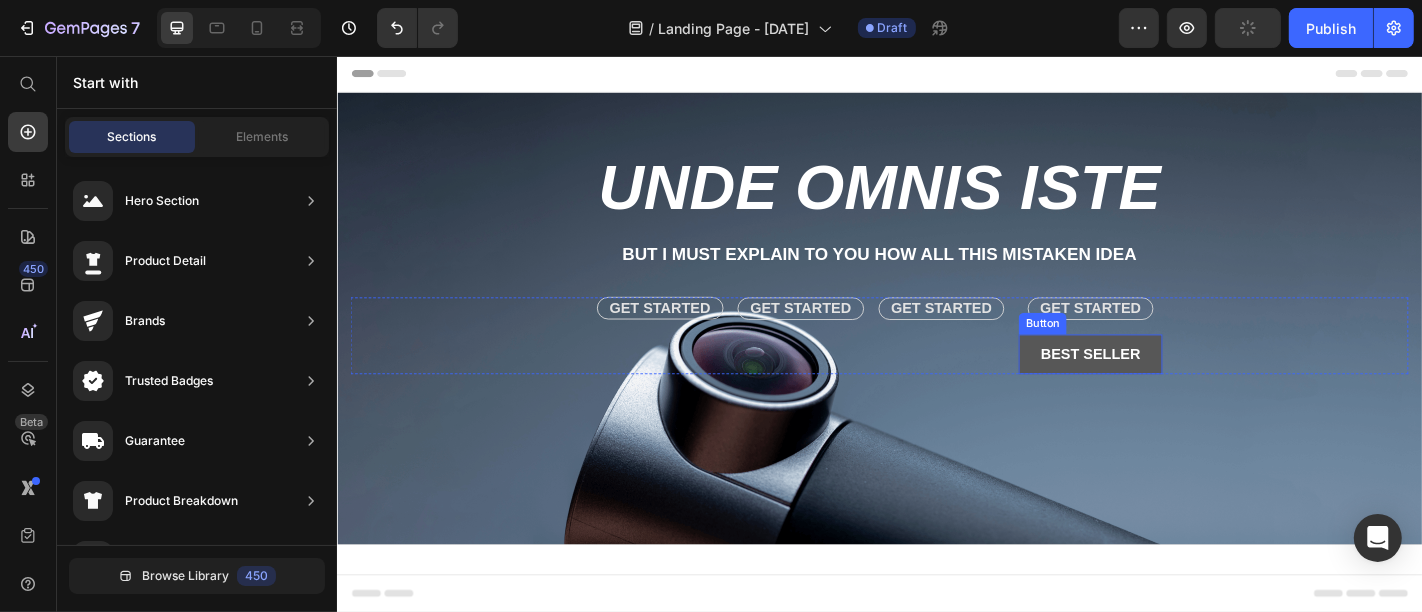 click on "Best Seller" at bounding box center (1169, 385) 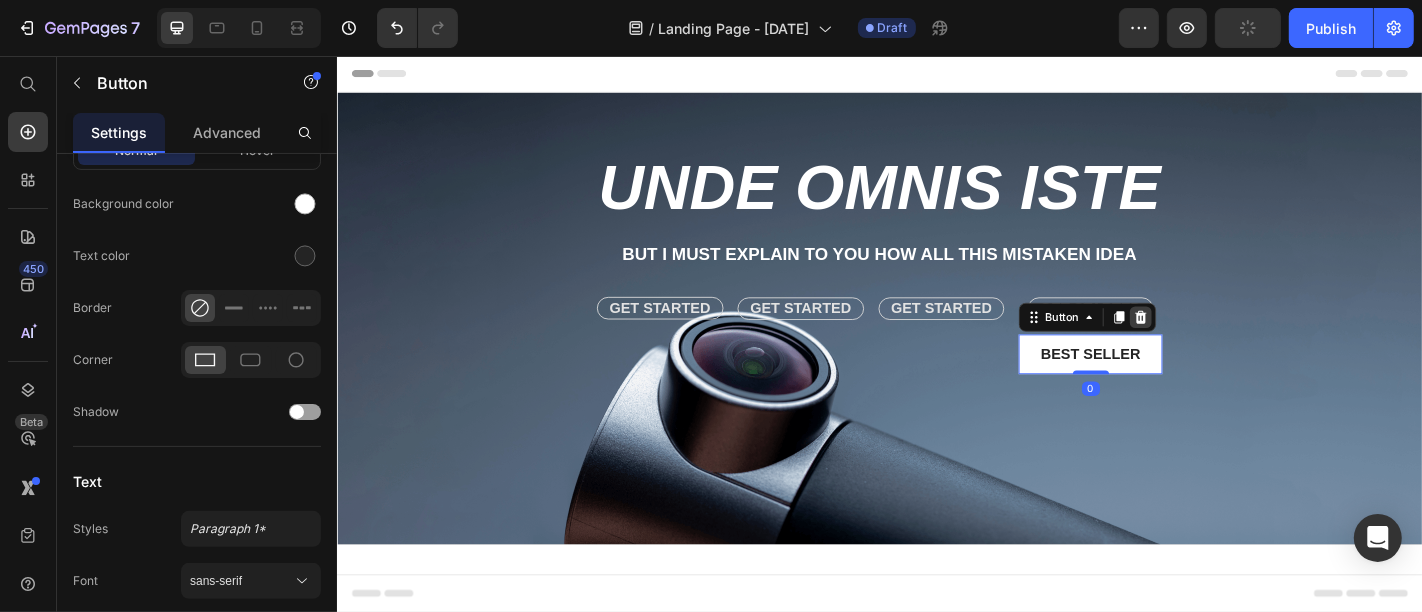 click at bounding box center [1225, 344] 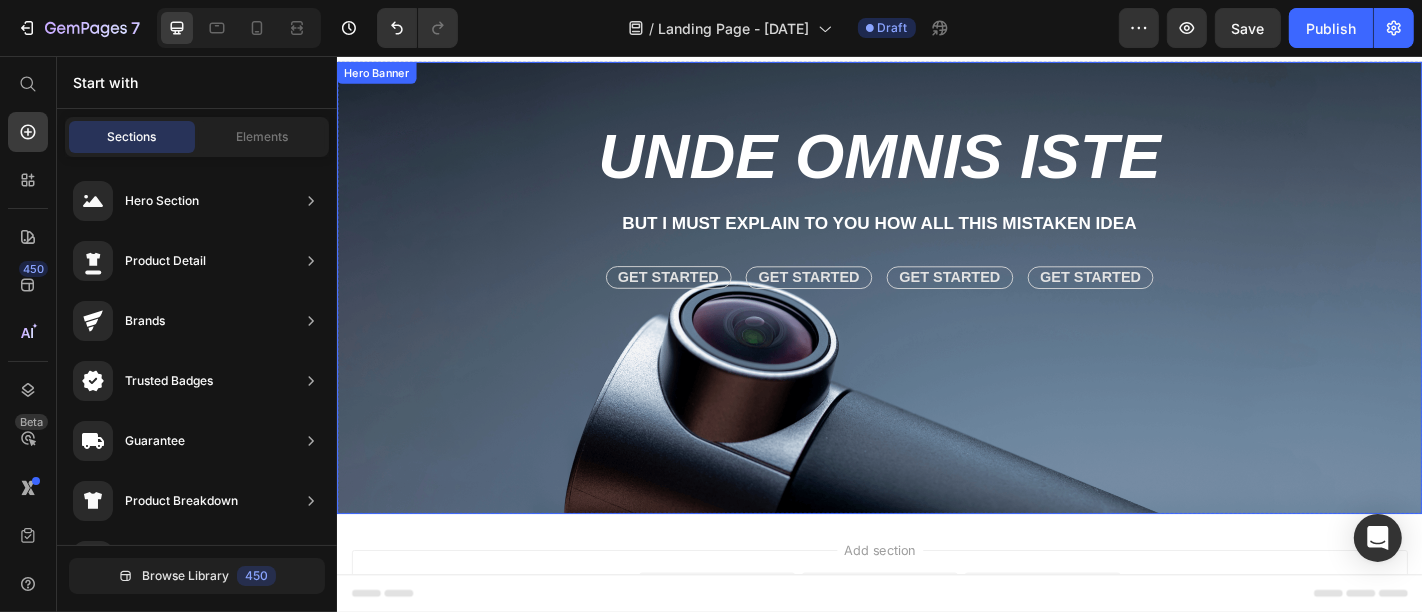 scroll, scrollTop: 0, scrollLeft: 0, axis: both 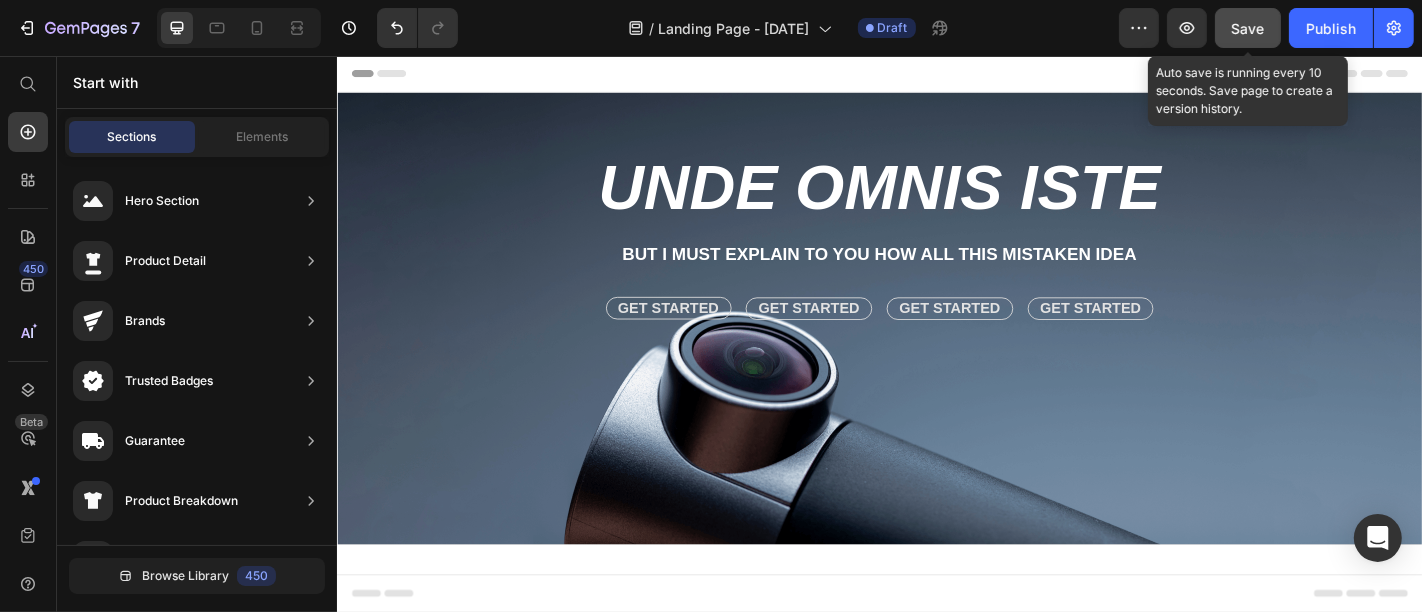 click on "Save" 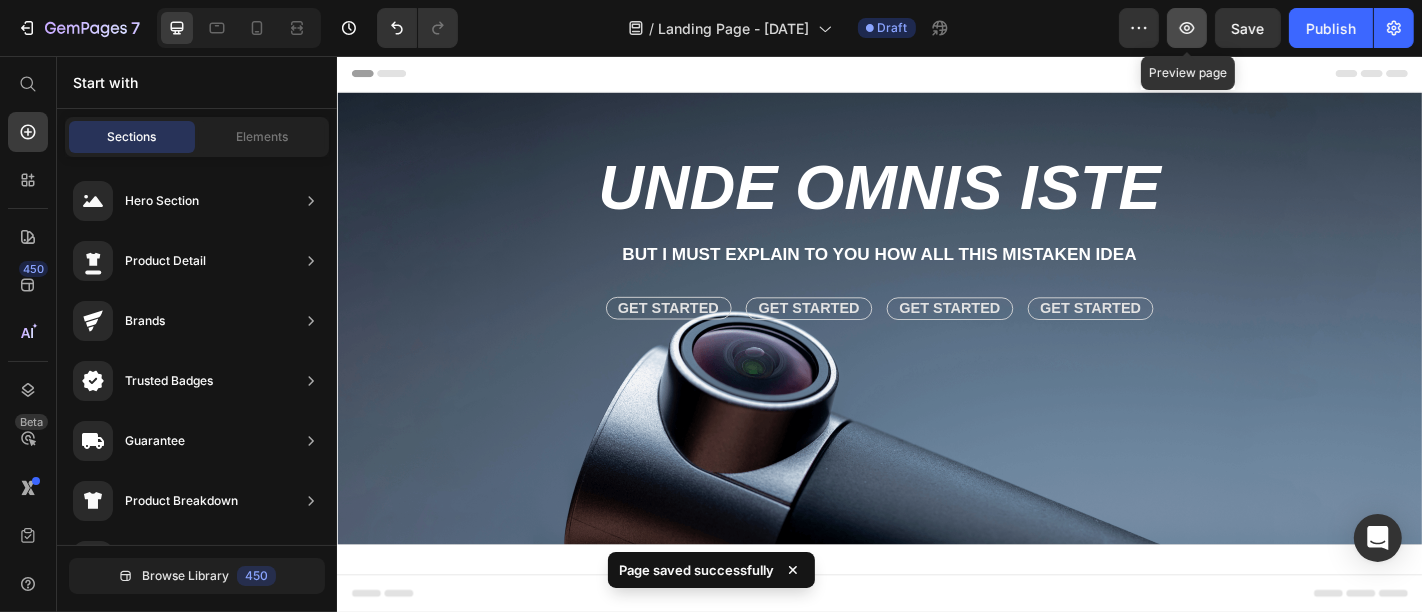 click 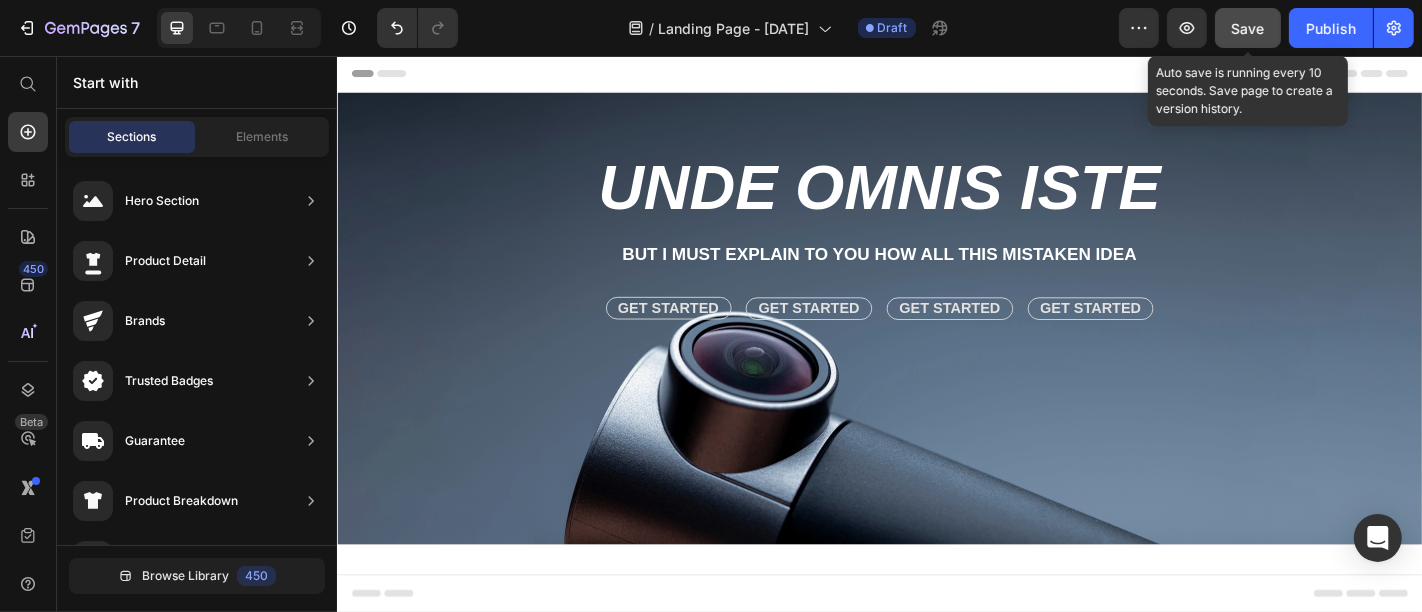 drag, startPoint x: 1231, startPoint y: 21, endPoint x: 1000, endPoint y: 22, distance: 231.00217 